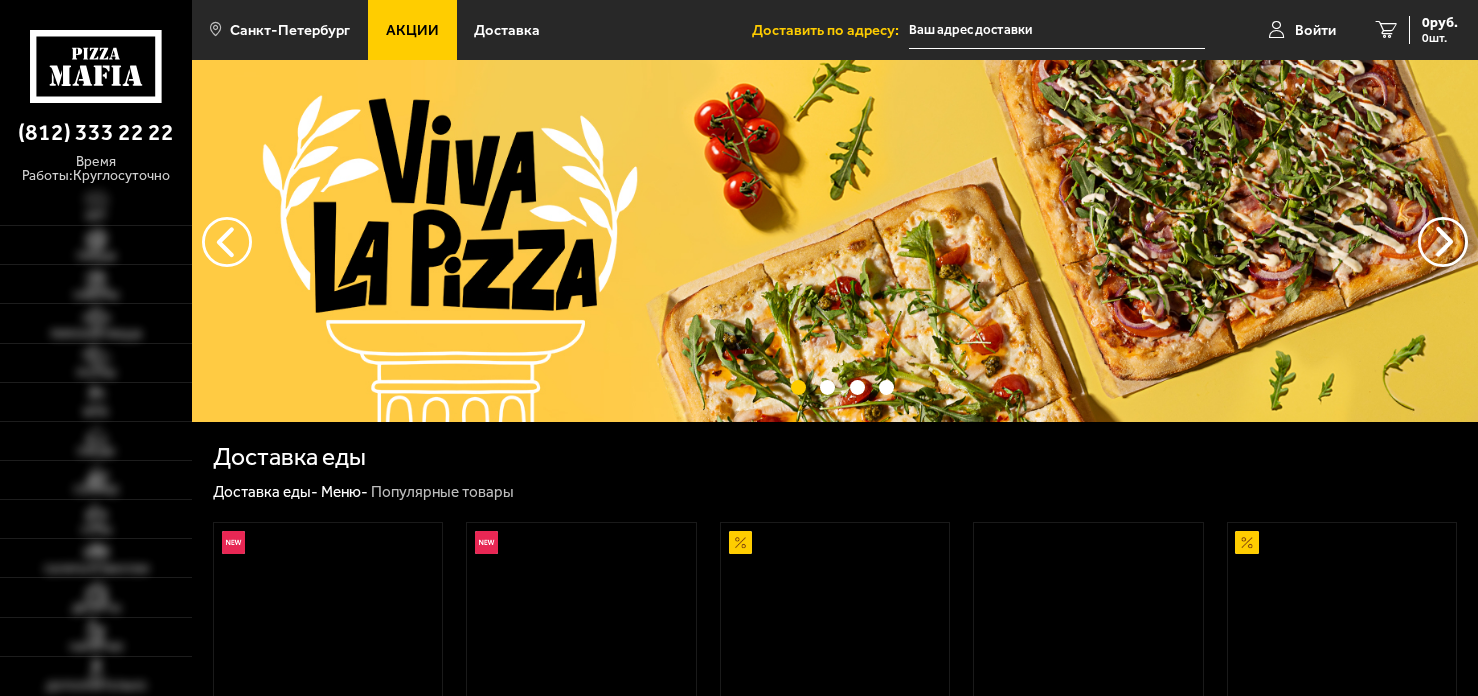 scroll, scrollTop: 0, scrollLeft: 0, axis: both 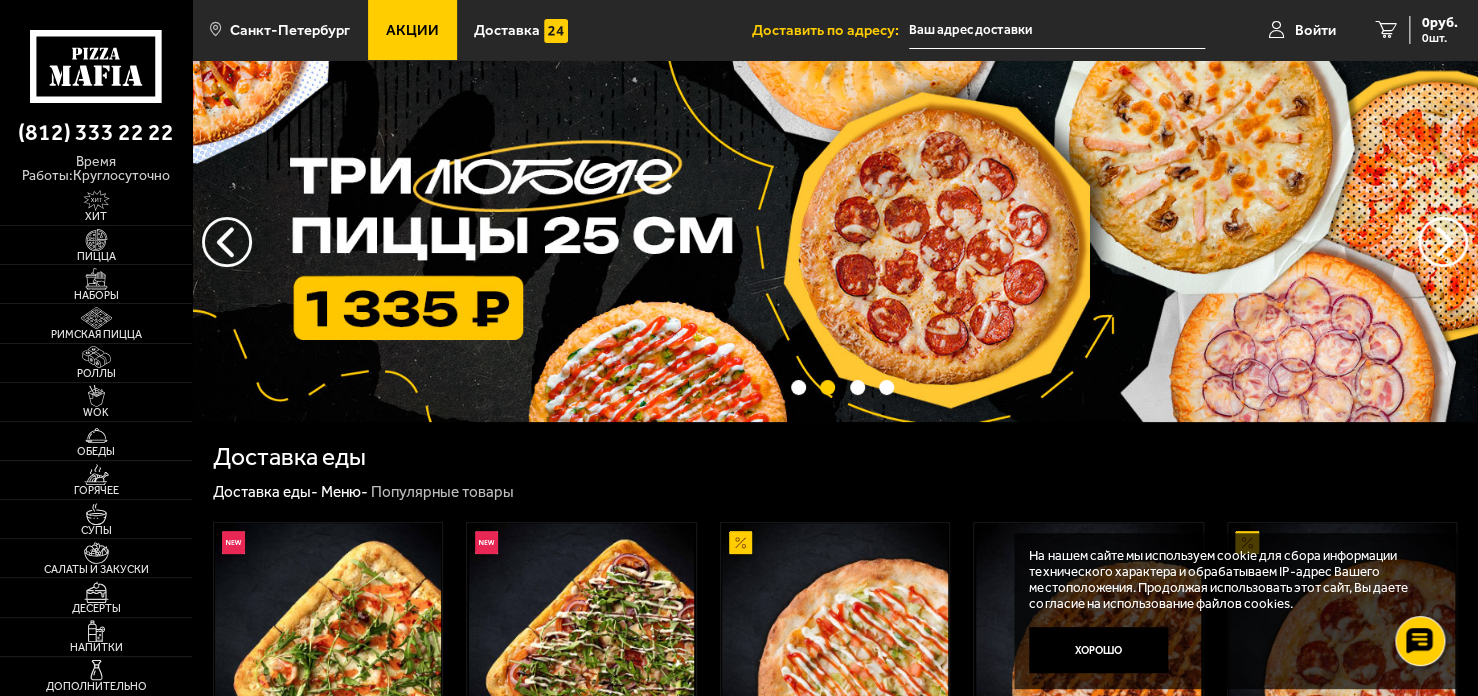 click on "Акции" at bounding box center [412, 30] 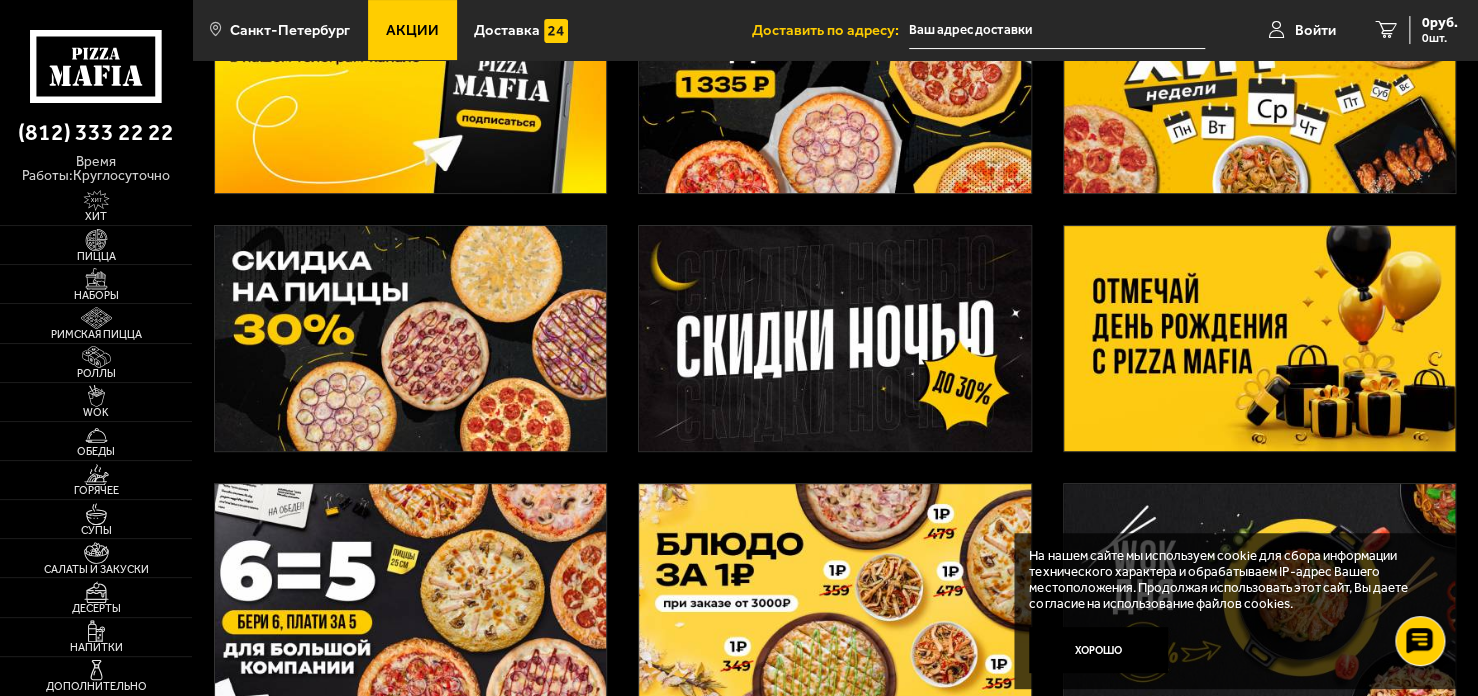 scroll, scrollTop: 300, scrollLeft: 0, axis: vertical 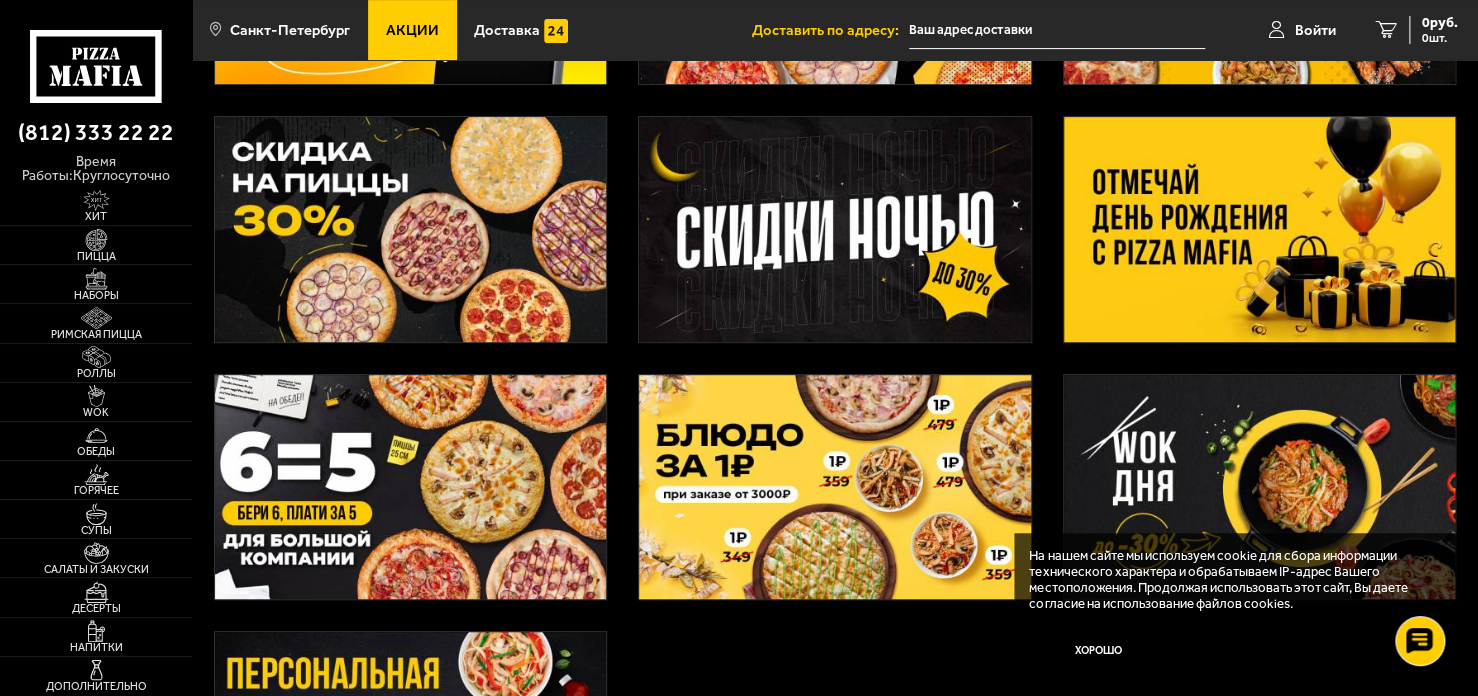 click at bounding box center (411, 229) 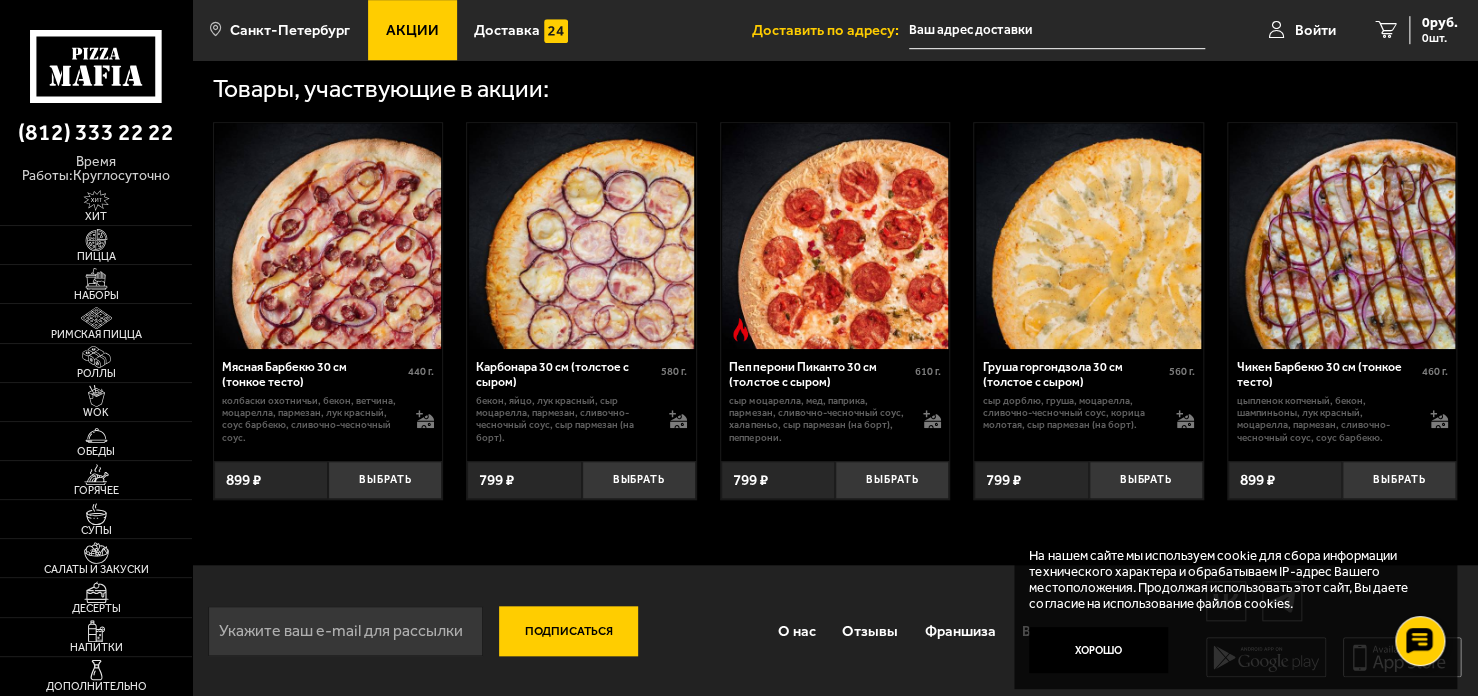 scroll, scrollTop: 644, scrollLeft: 0, axis: vertical 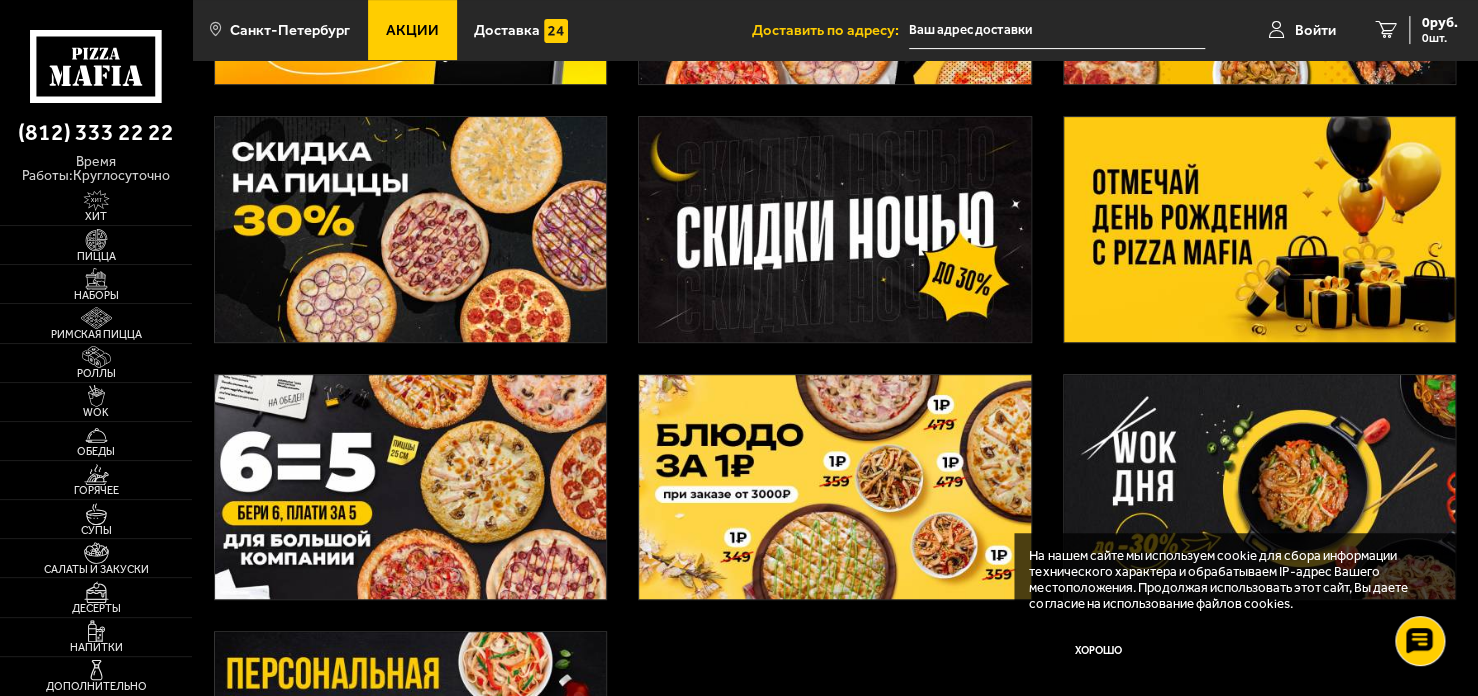 click at bounding box center [411, 487] 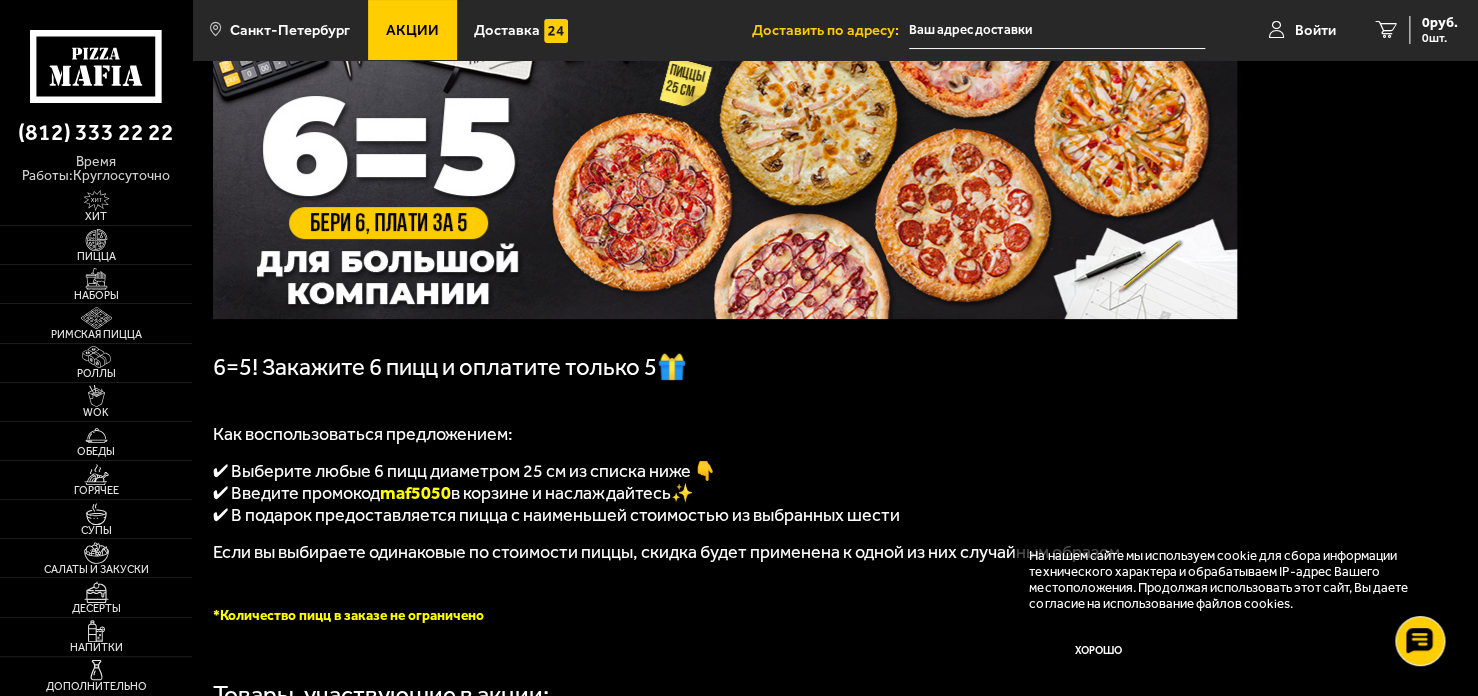 scroll, scrollTop: 0, scrollLeft: 0, axis: both 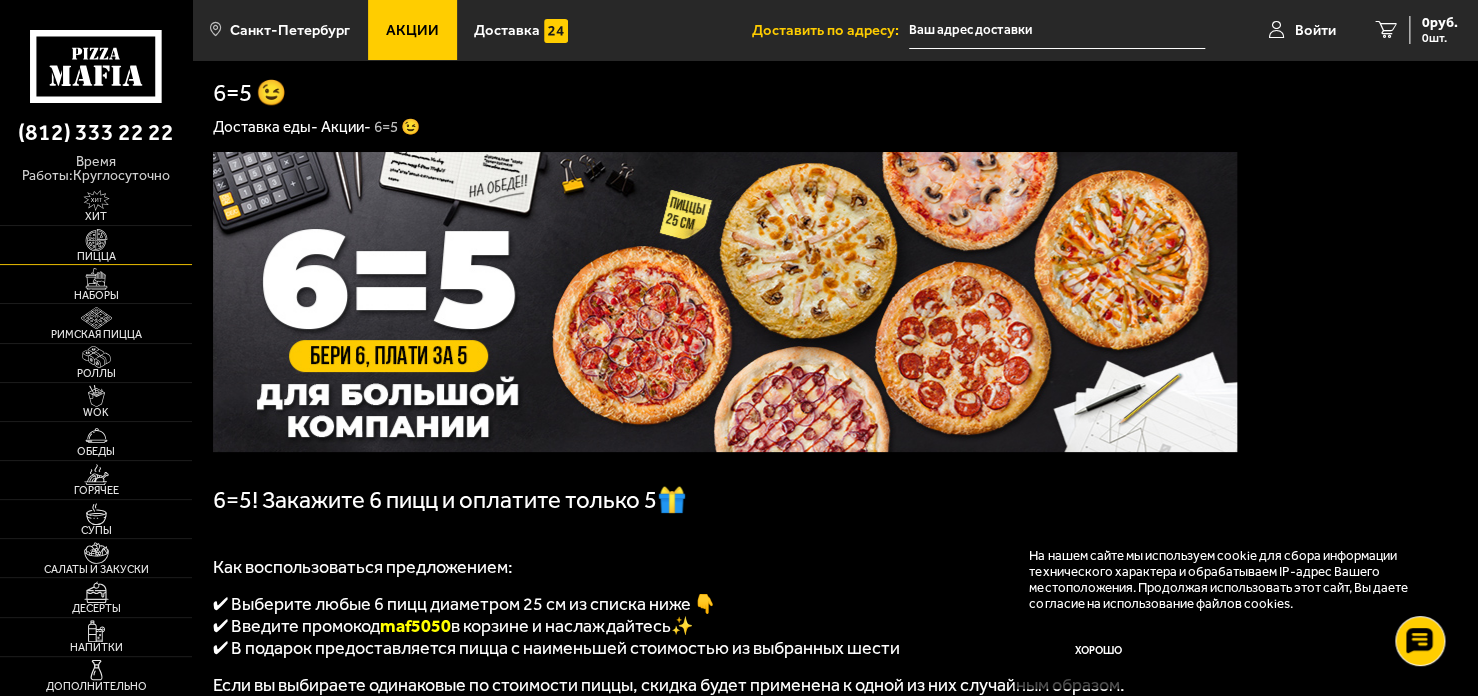 click on "Пицца" at bounding box center (96, 256) 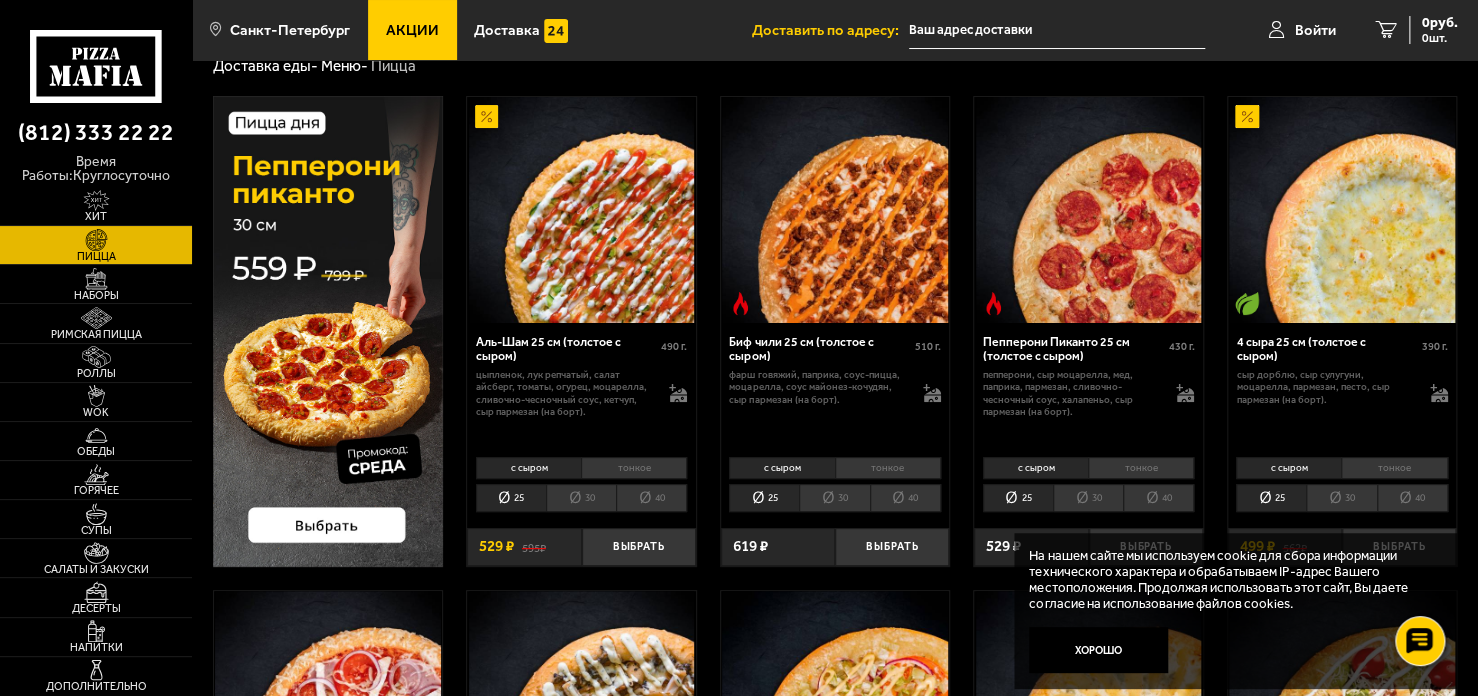 scroll, scrollTop: 100, scrollLeft: 0, axis: vertical 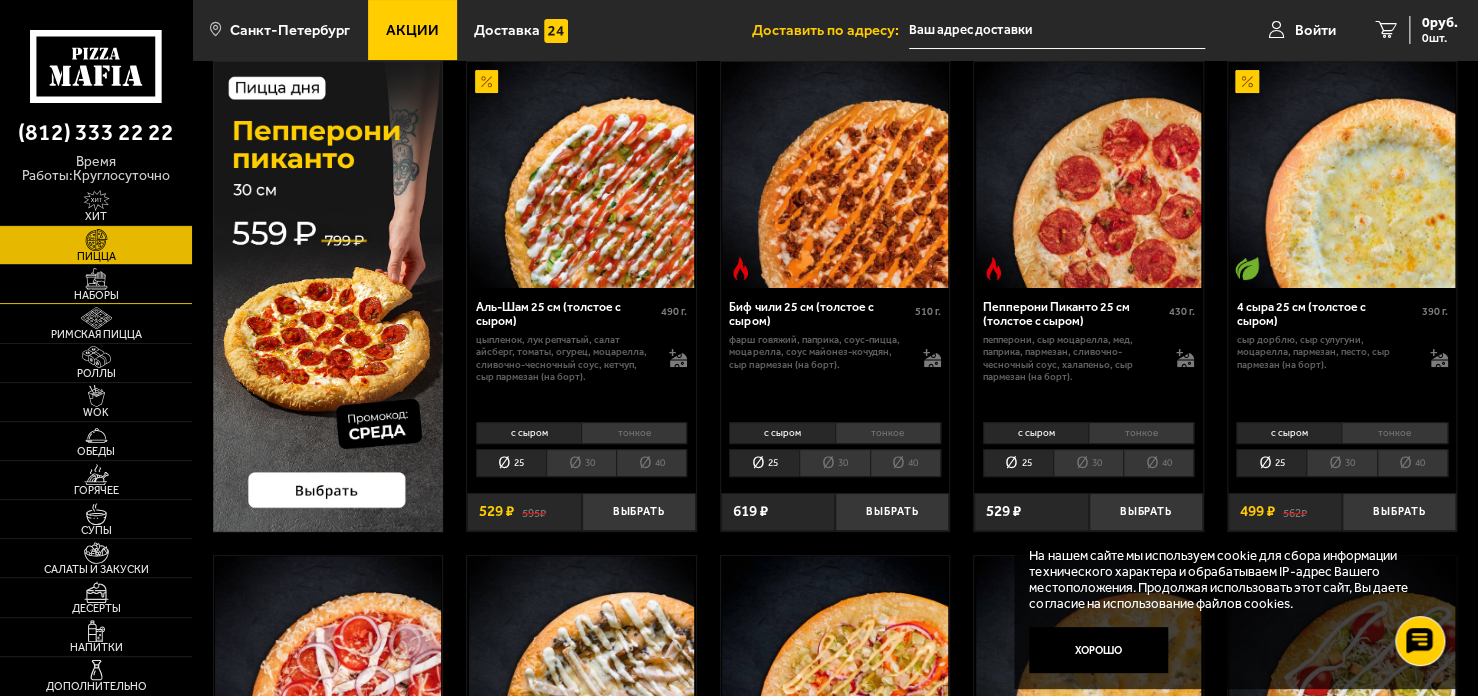 click at bounding box center (96, 279) 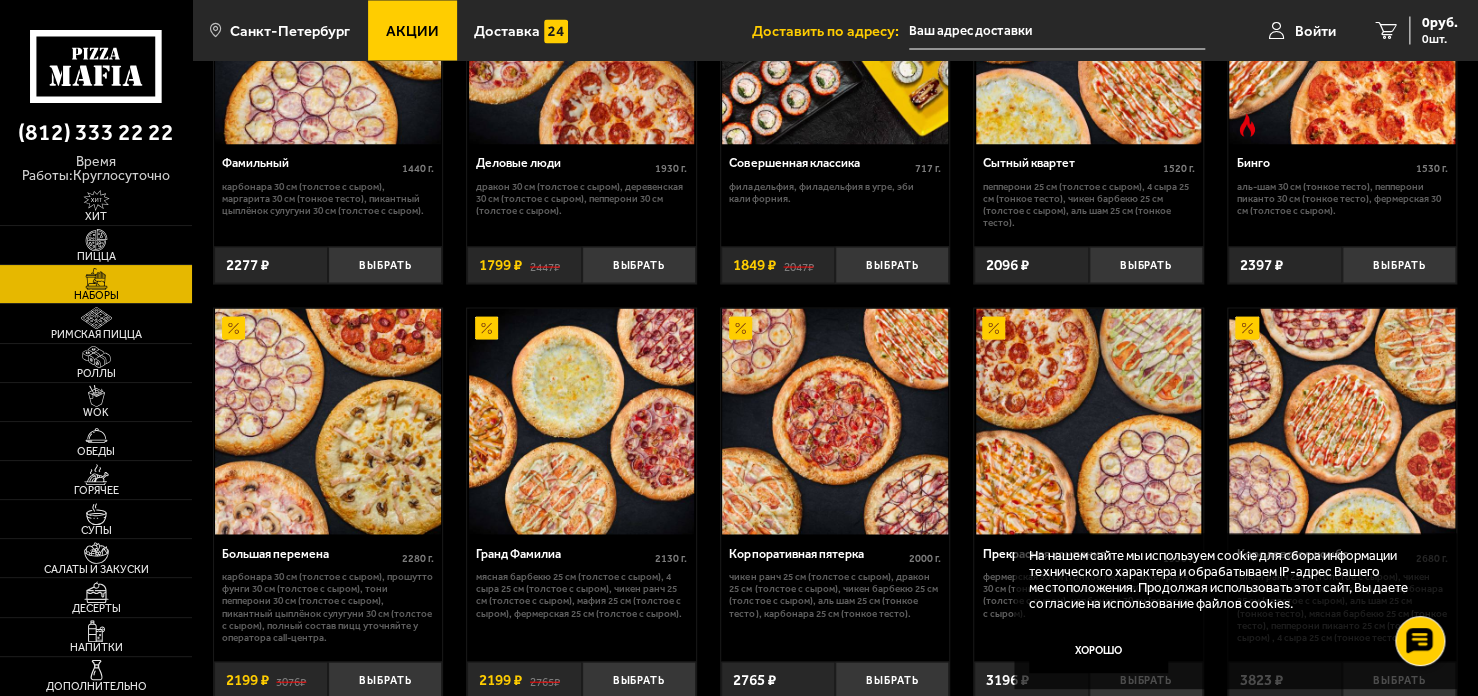 scroll, scrollTop: 1800, scrollLeft: 0, axis: vertical 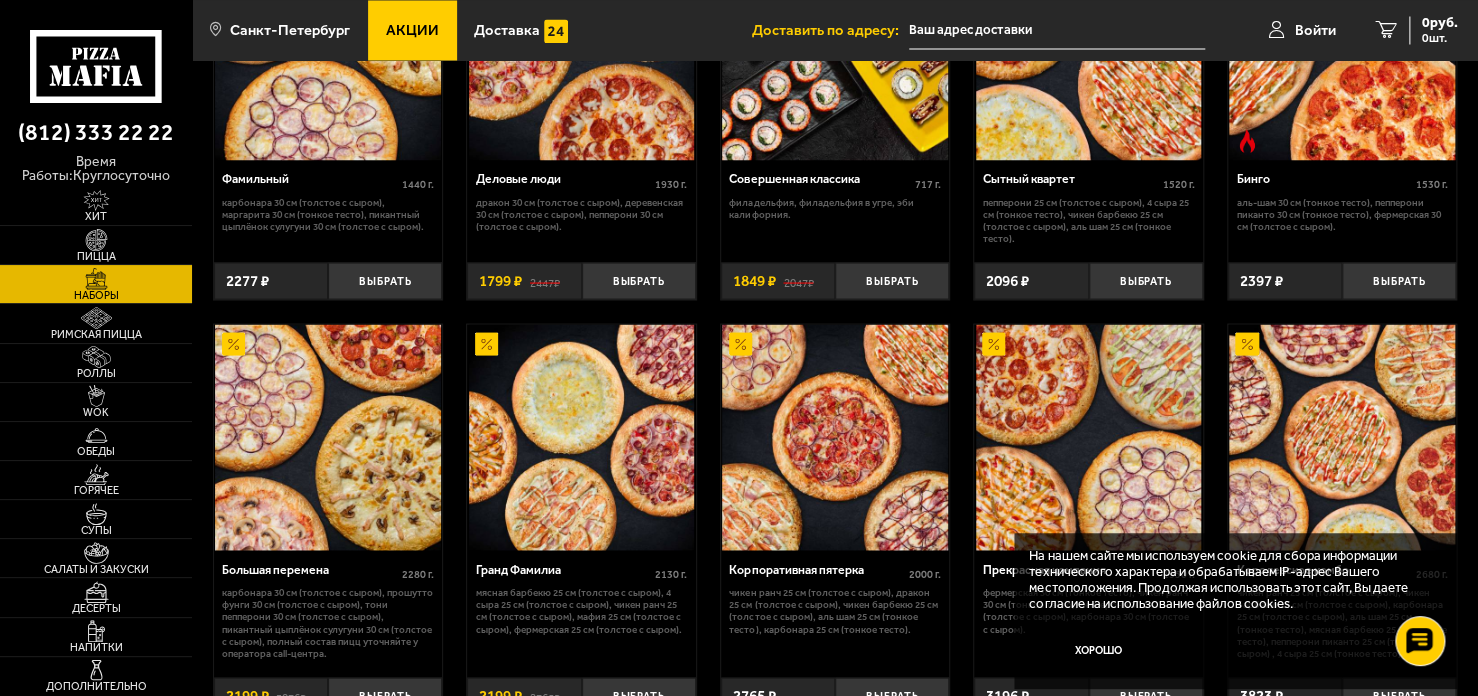 click on "Акции" at bounding box center [412, 30] 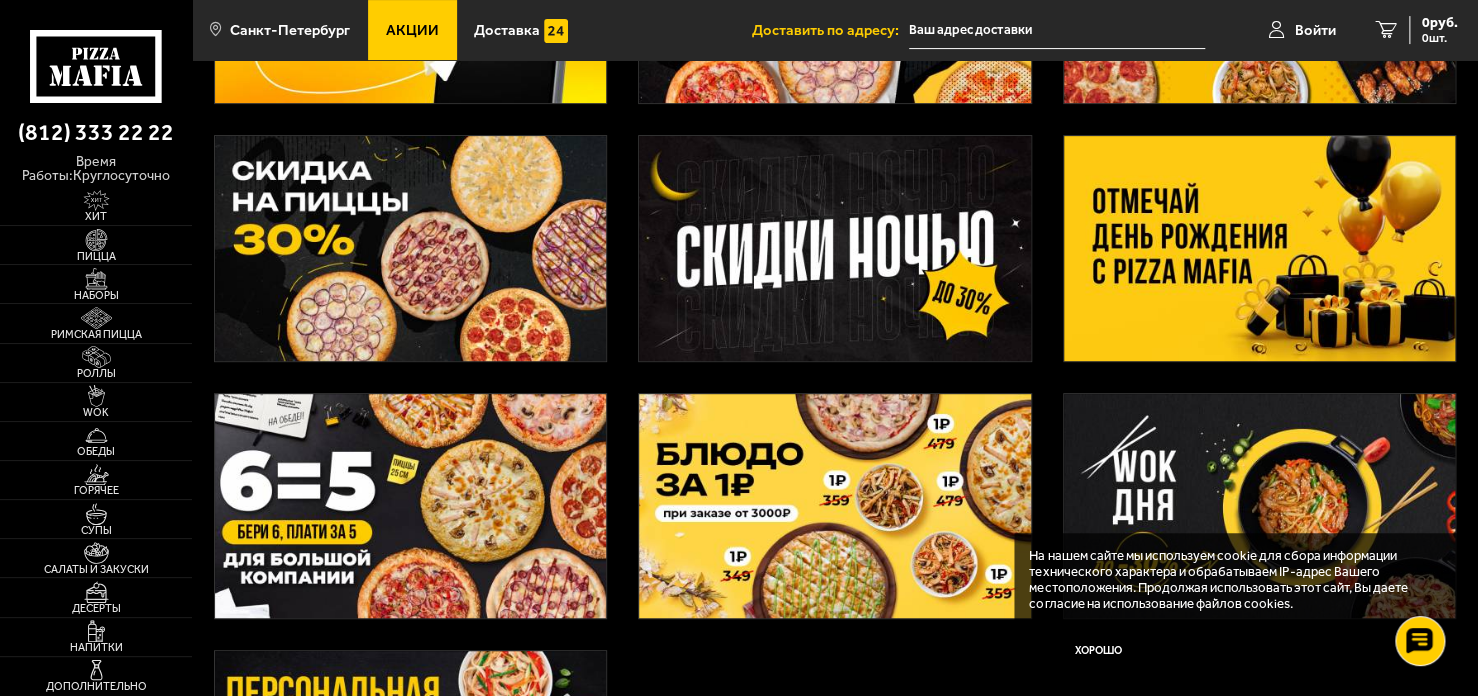 scroll, scrollTop: 300, scrollLeft: 0, axis: vertical 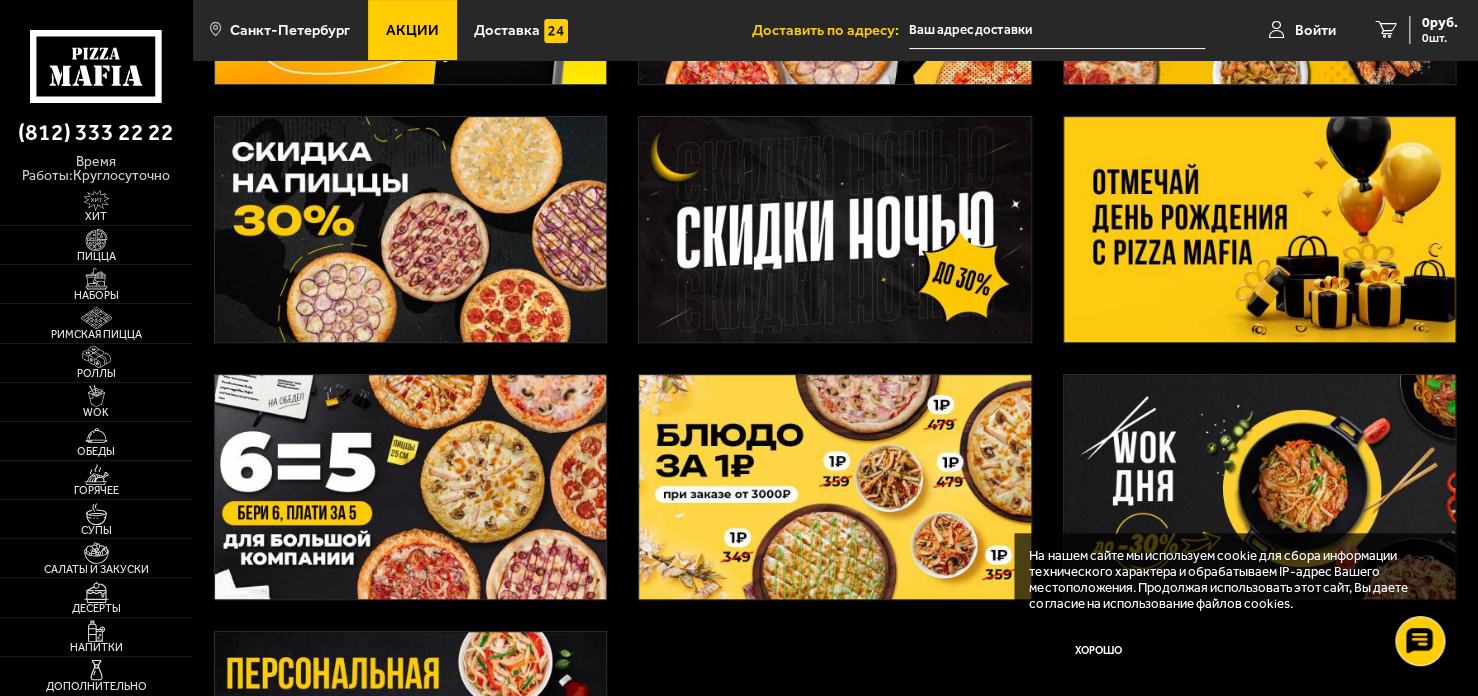 click at bounding box center (411, 487) 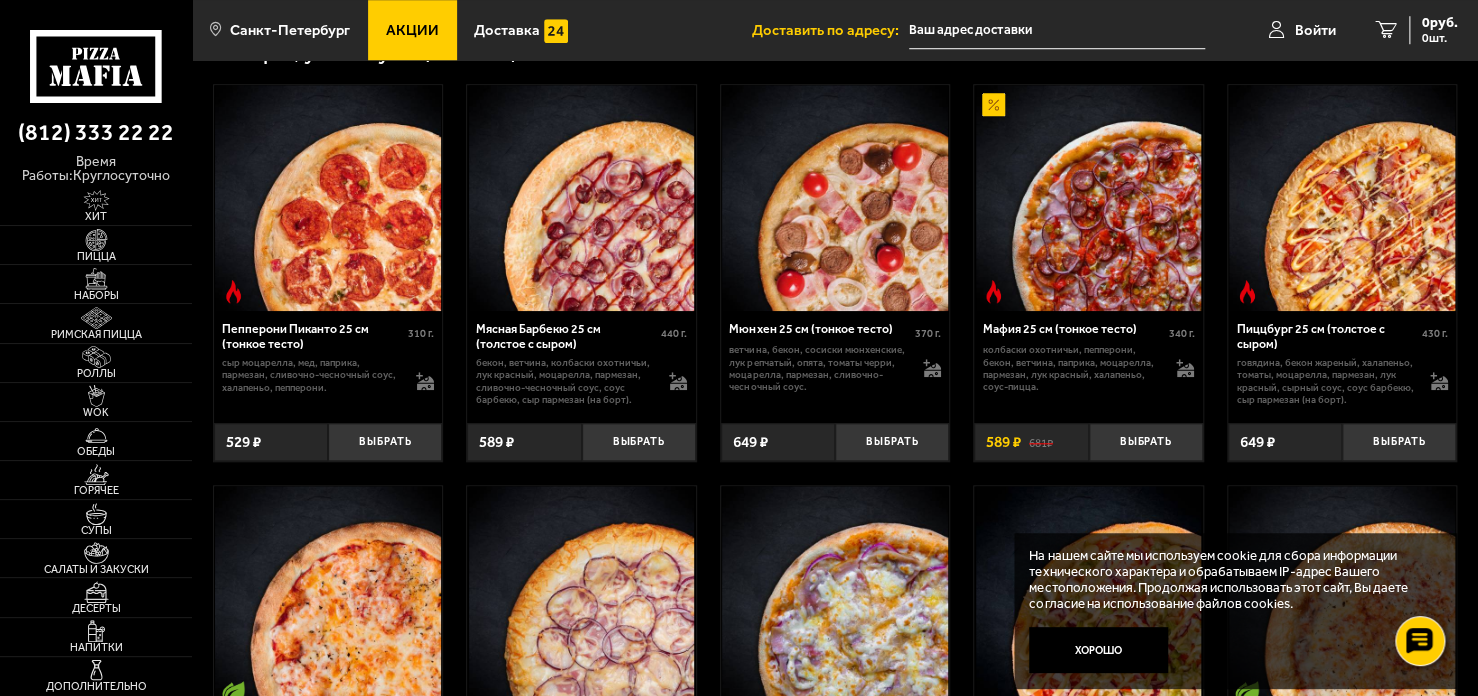 scroll, scrollTop: 900, scrollLeft: 0, axis: vertical 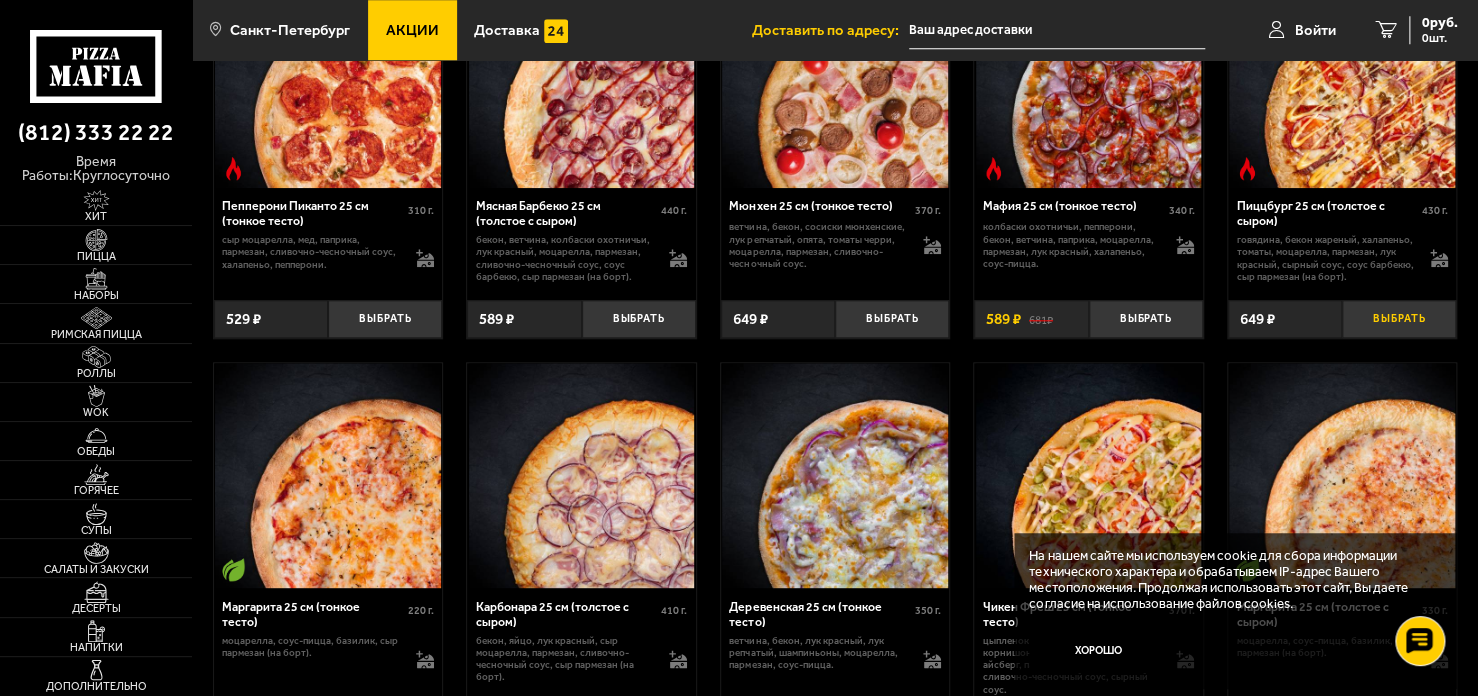 click on "Выбрать" at bounding box center (1399, 319) 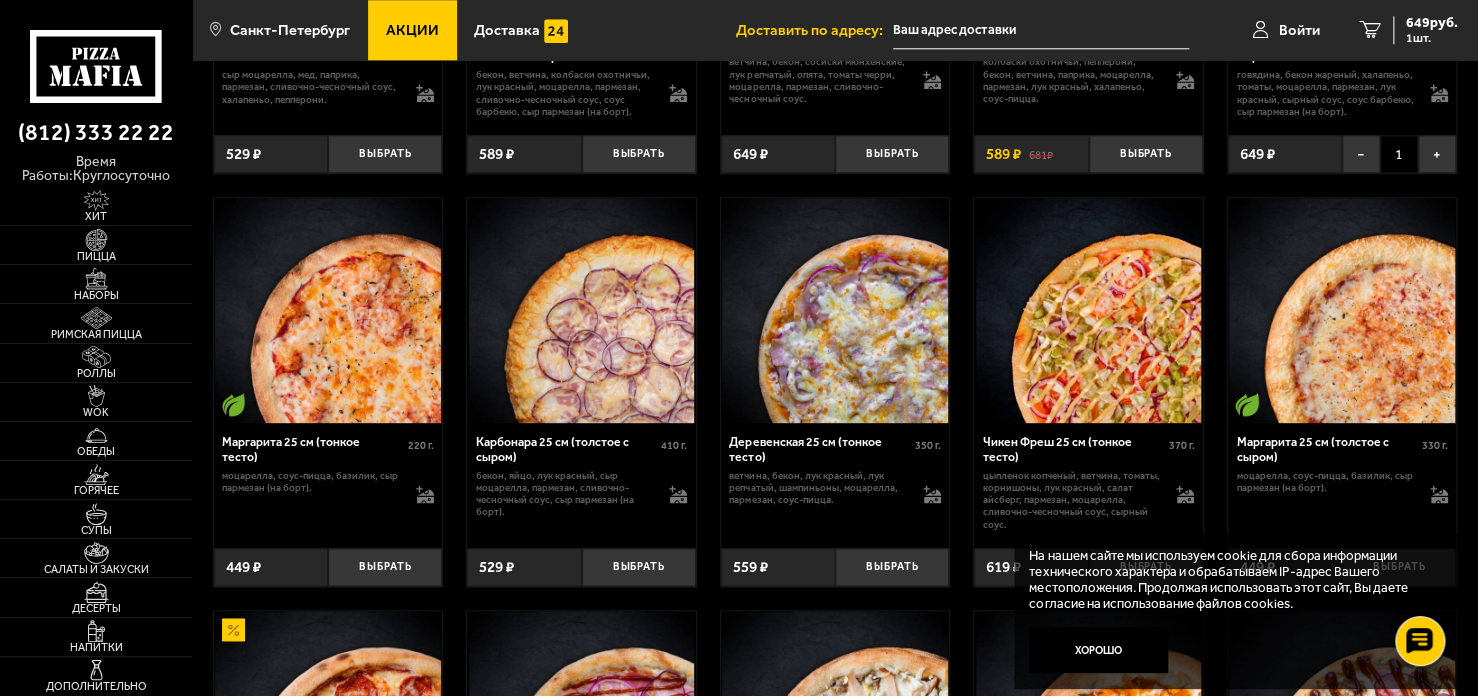 scroll, scrollTop: 1200, scrollLeft: 0, axis: vertical 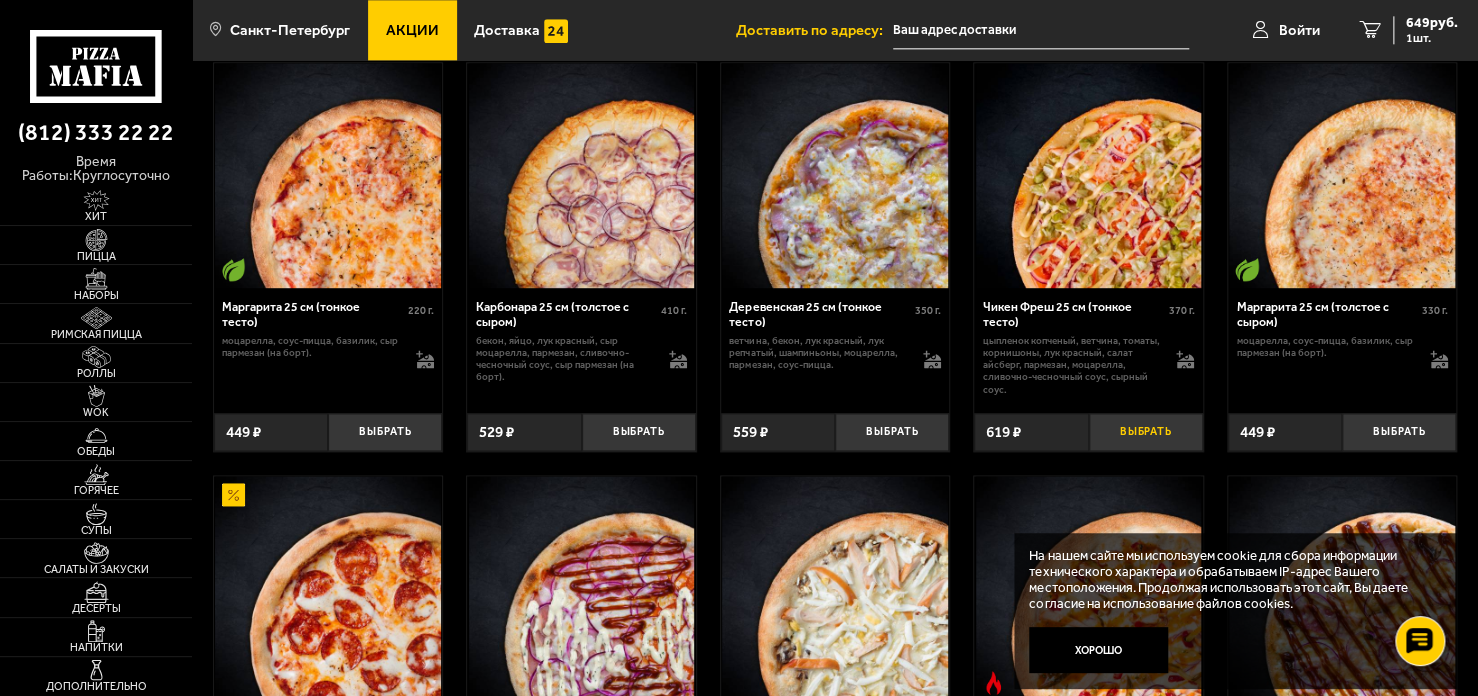 click on "Выбрать" at bounding box center (1146, 432) 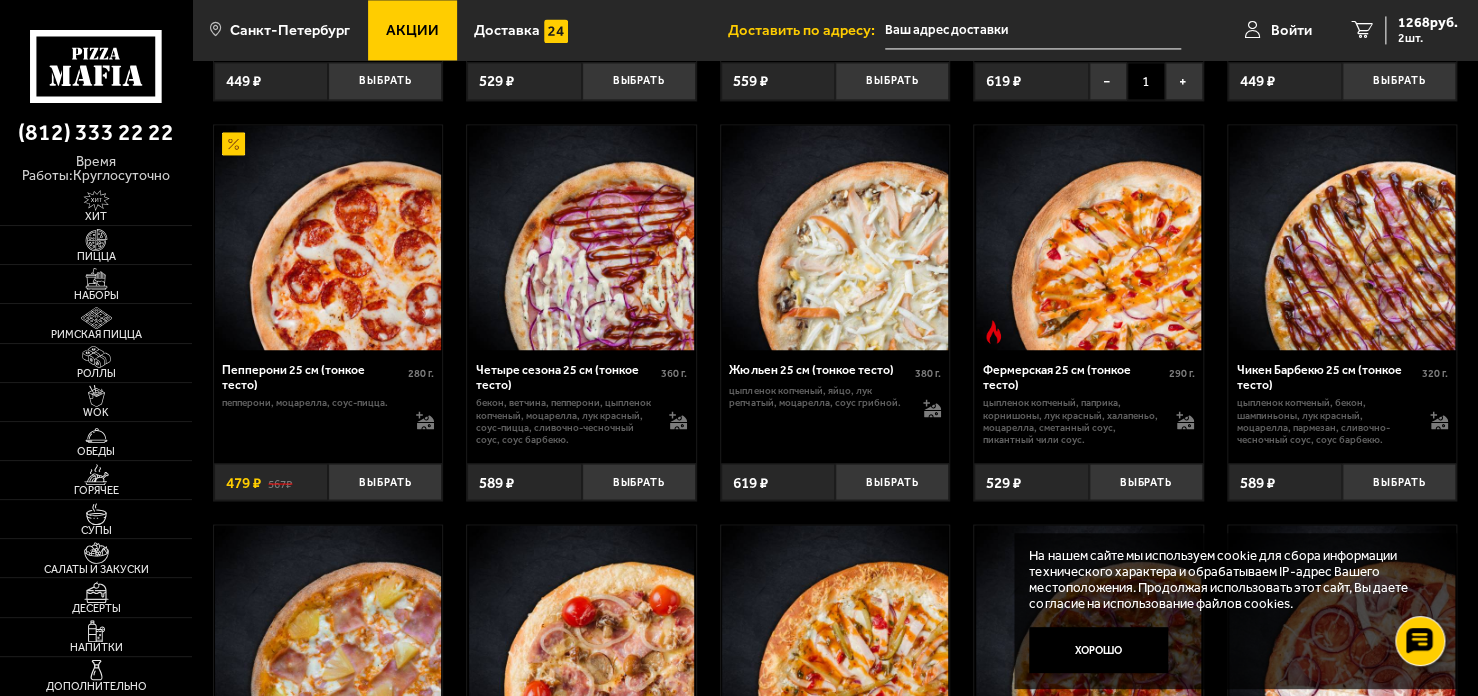 scroll, scrollTop: 1600, scrollLeft: 0, axis: vertical 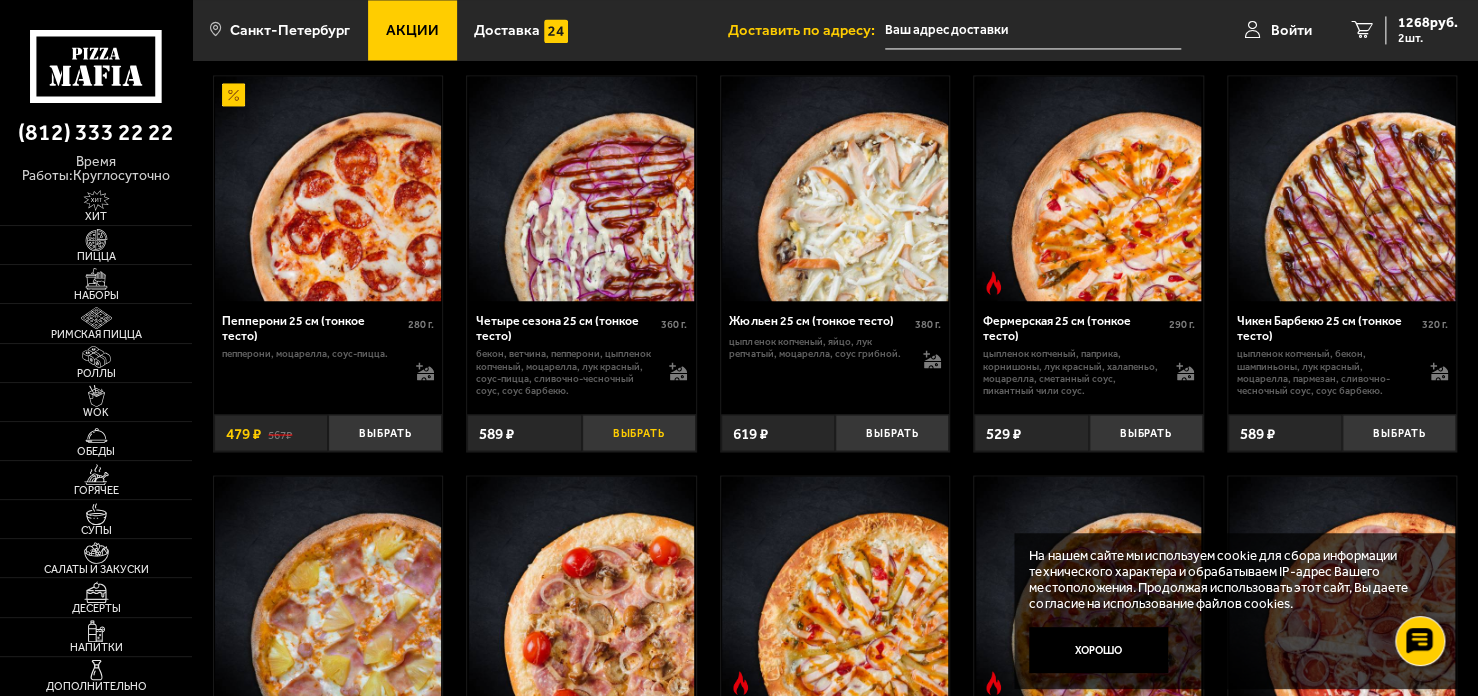 click on "Выбрать" at bounding box center [639, 433] 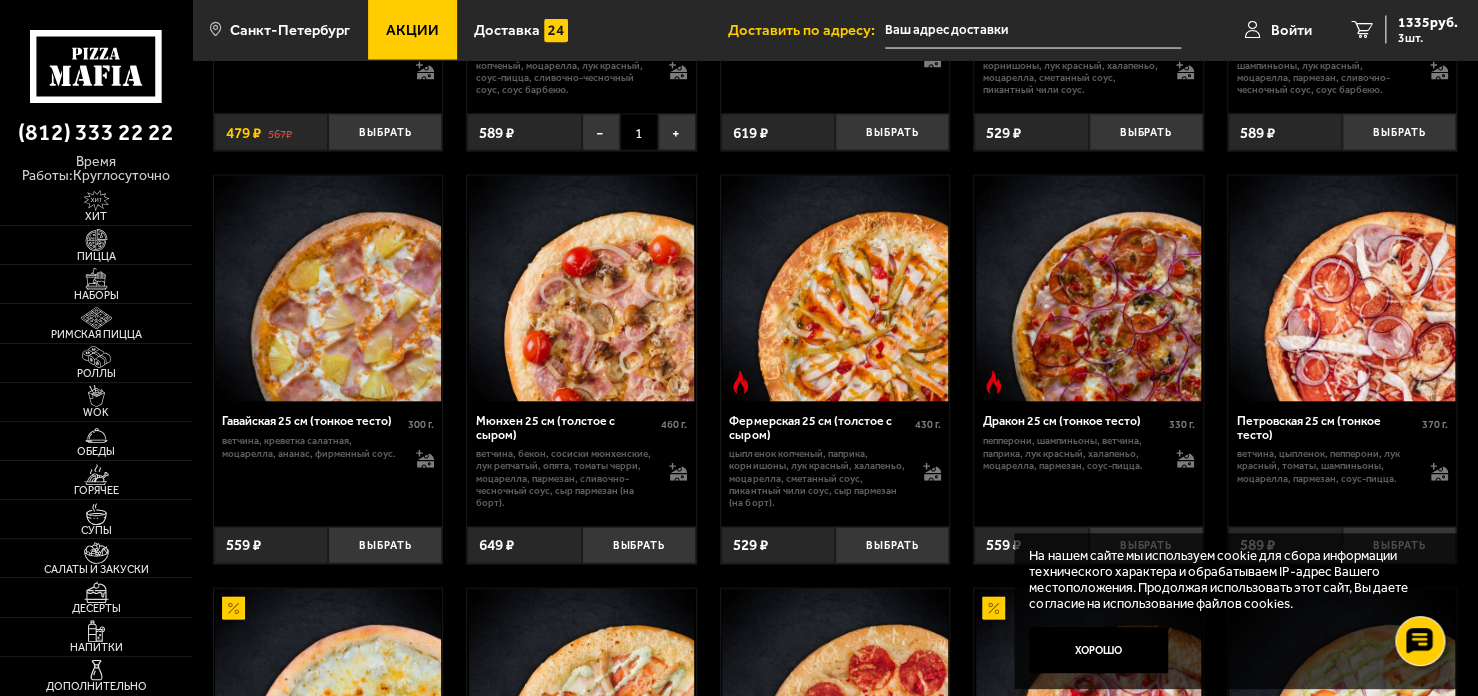scroll, scrollTop: 2000, scrollLeft: 0, axis: vertical 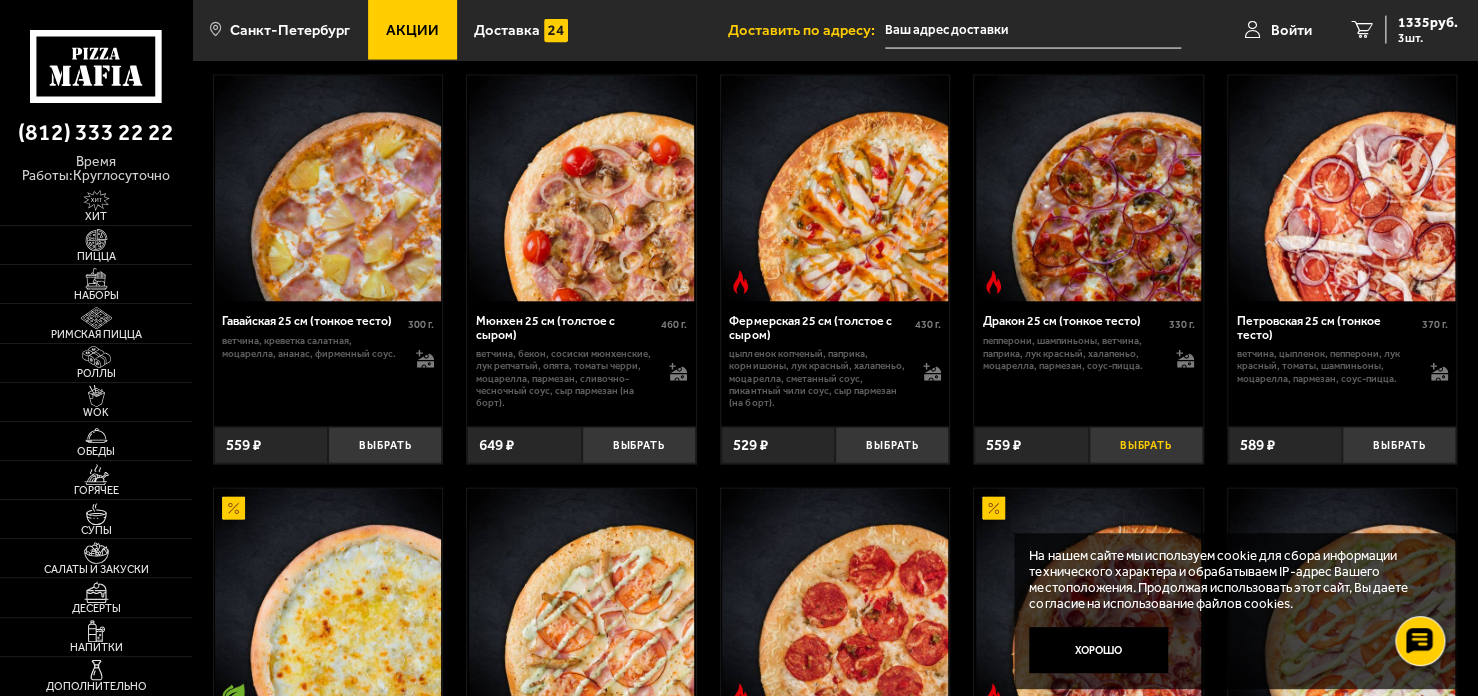 click on "Выбрать" at bounding box center (1146, 446) 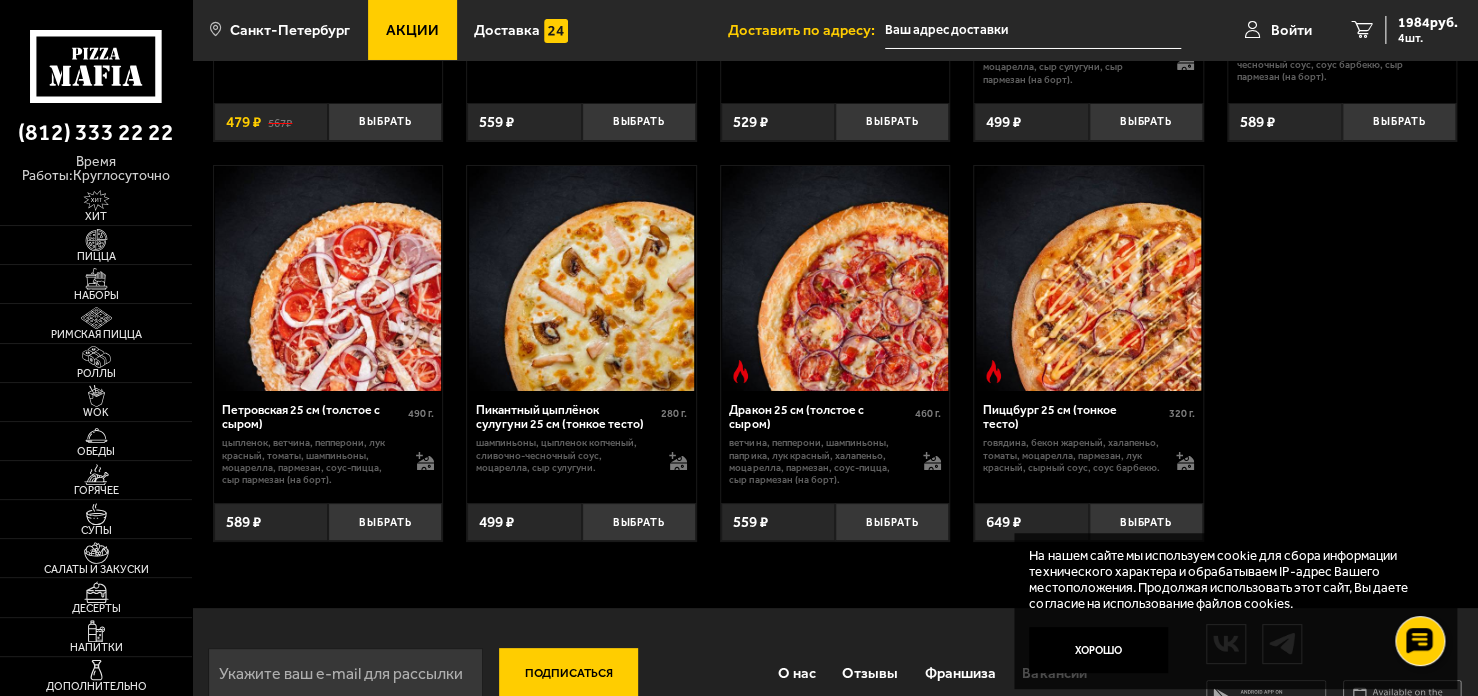 scroll, scrollTop: 3600, scrollLeft: 0, axis: vertical 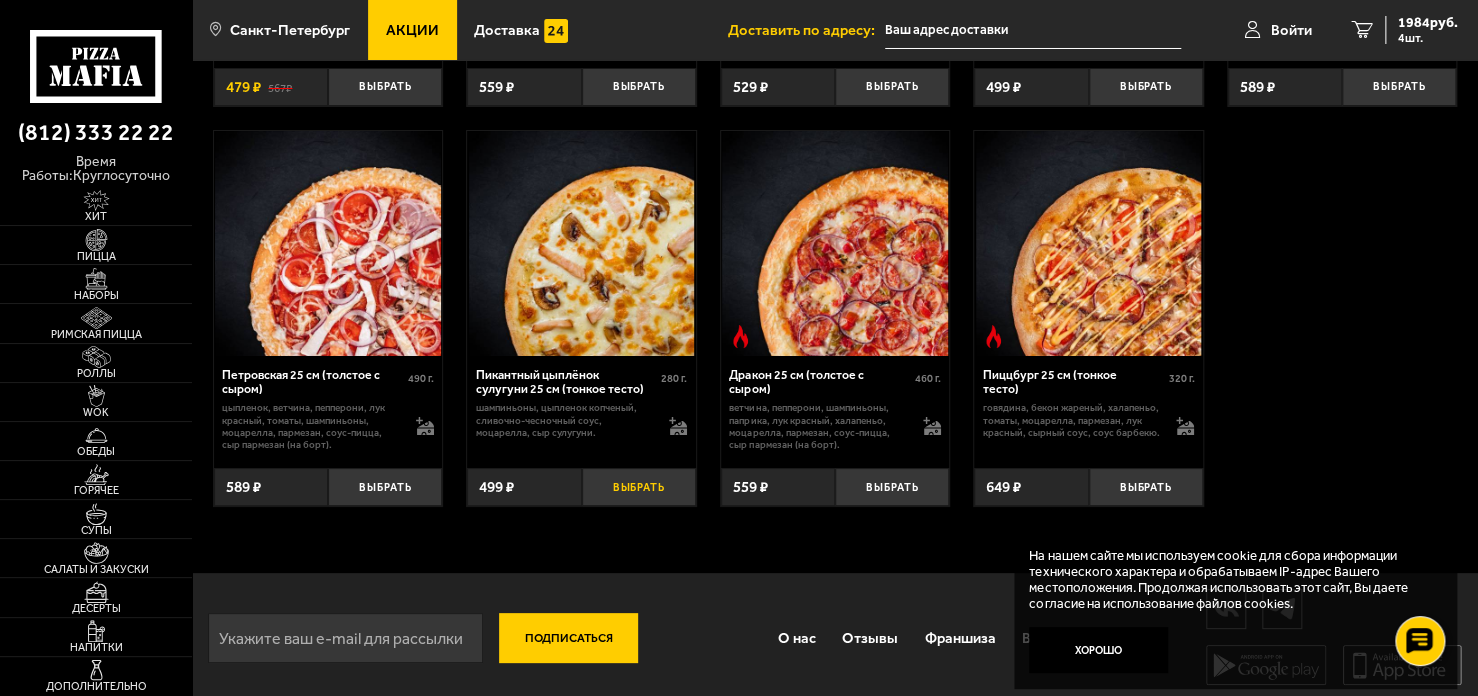 click on "Выбрать" at bounding box center [639, 487] 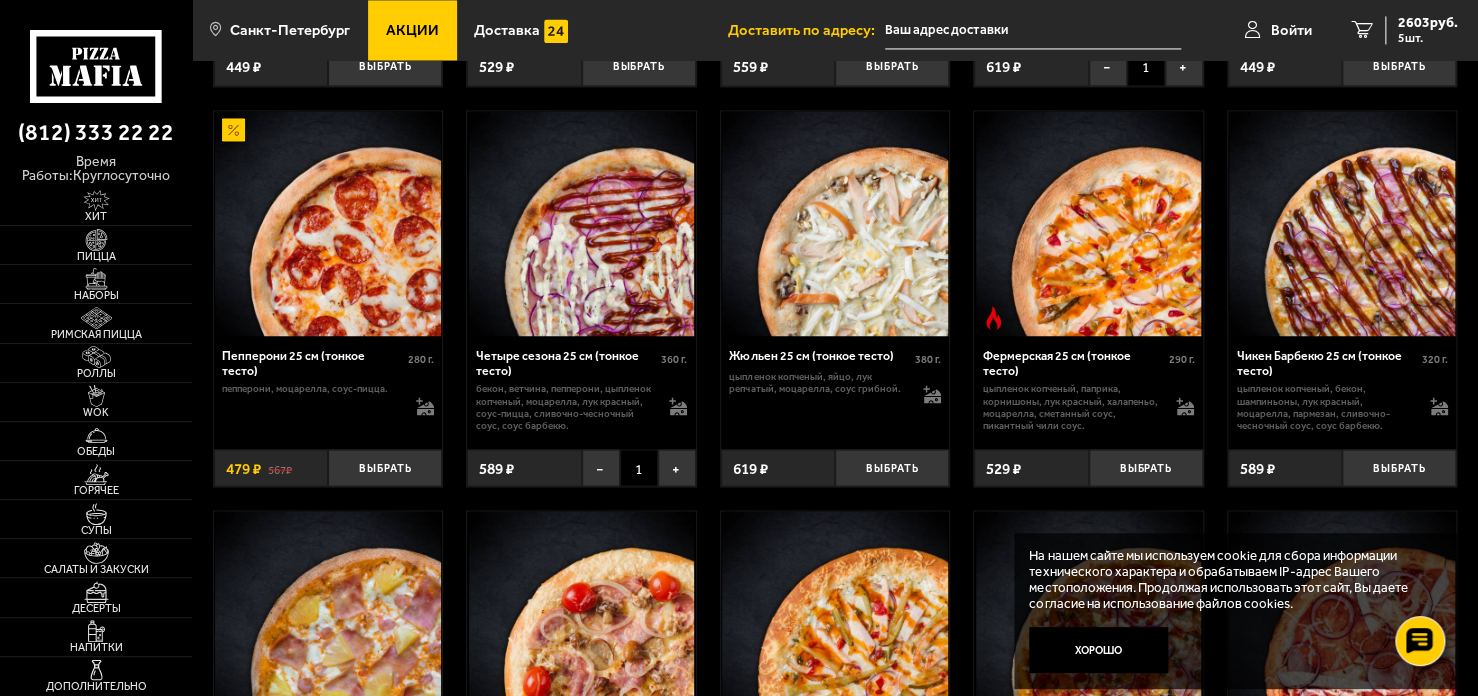scroll, scrollTop: 1600, scrollLeft: 0, axis: vertical 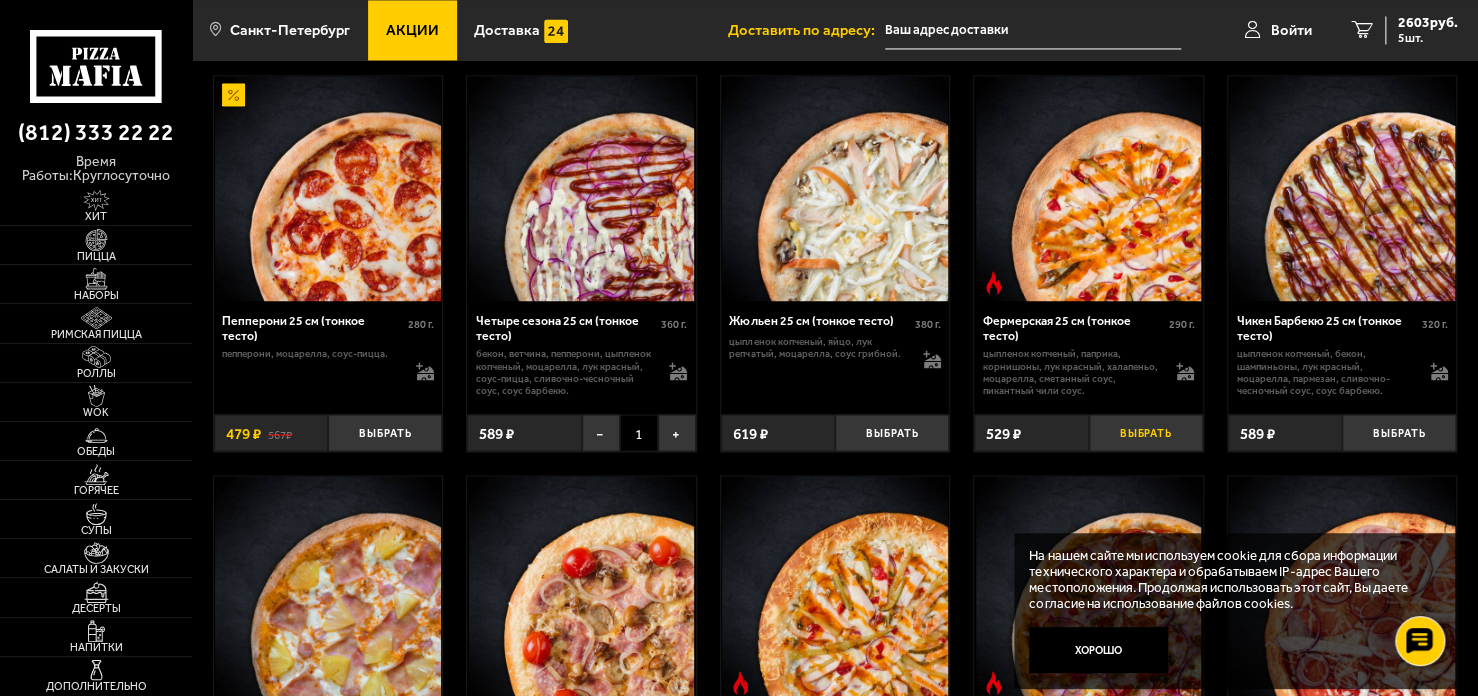click on "Выбрать" at bounding box center [1146, 433] 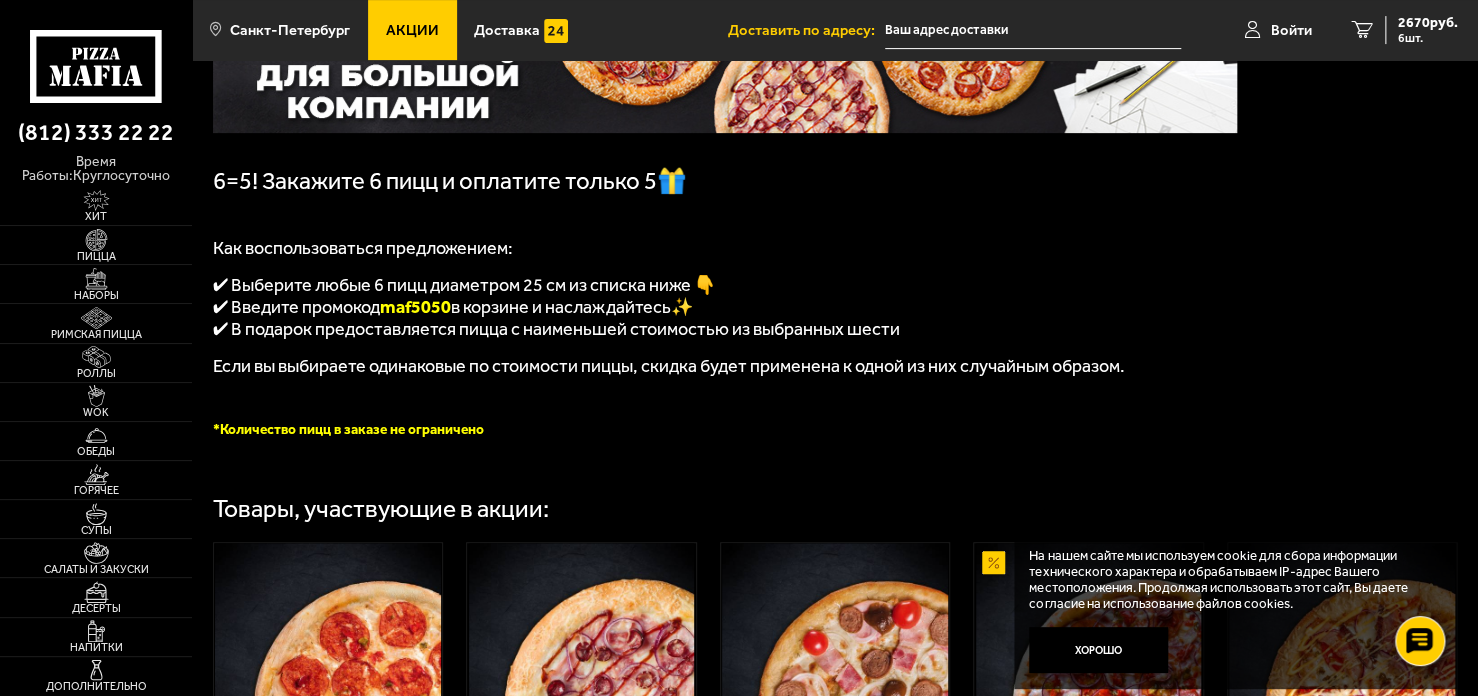 scroll, scrollTop: 324, scrollLeft: 0, axis: vertical 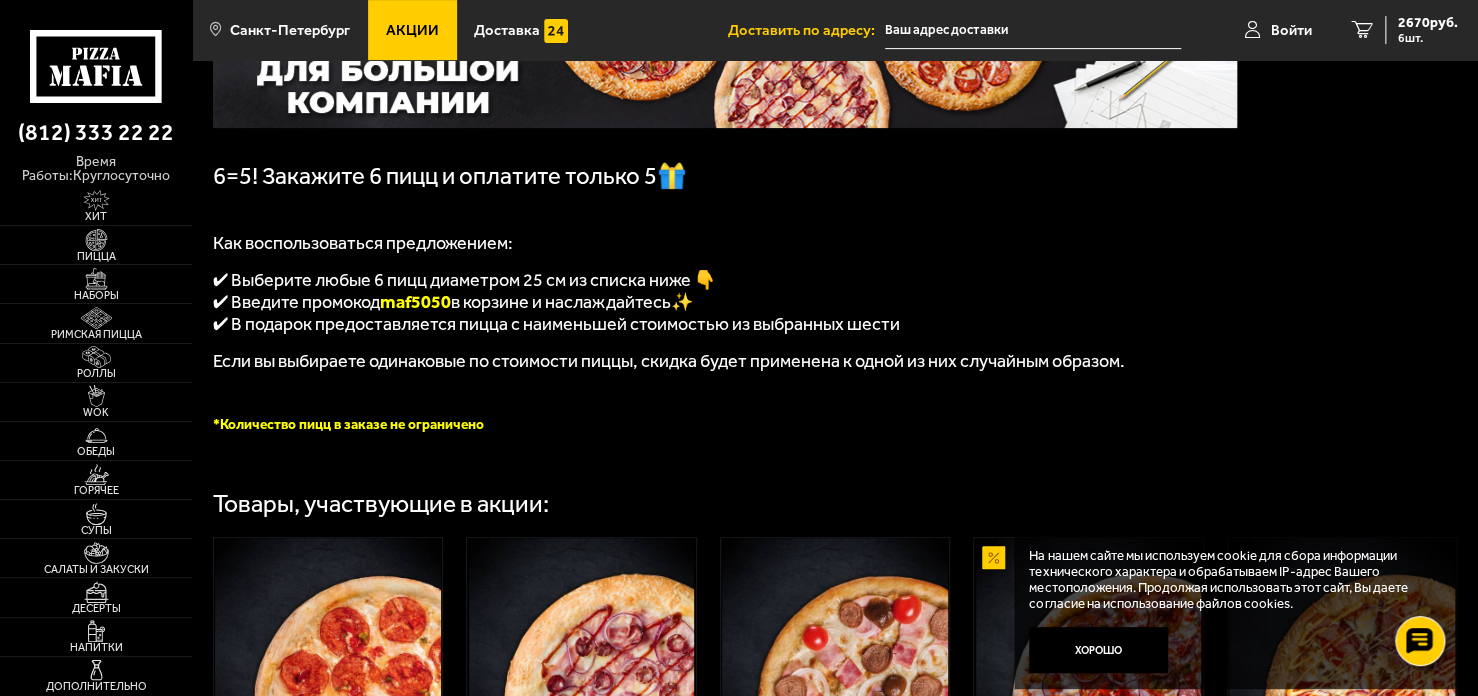 drag, startPoint x: 383, startPoint y: 310, endPoint x: 432, endPoint y: 312, distance: 49.0408 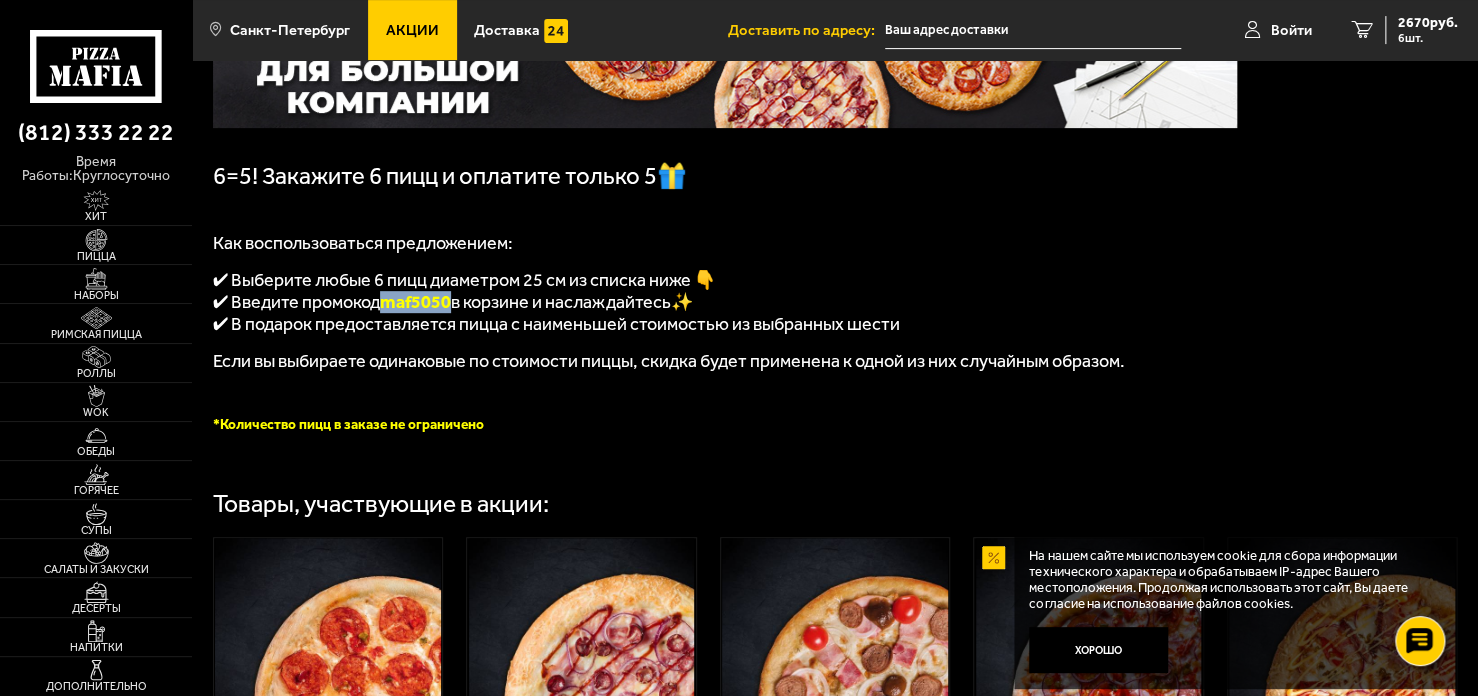 drag, startPoint x: 452, startPoint y: 305, endPoint x: 383, endPoint y: 309, distance: 69.115845 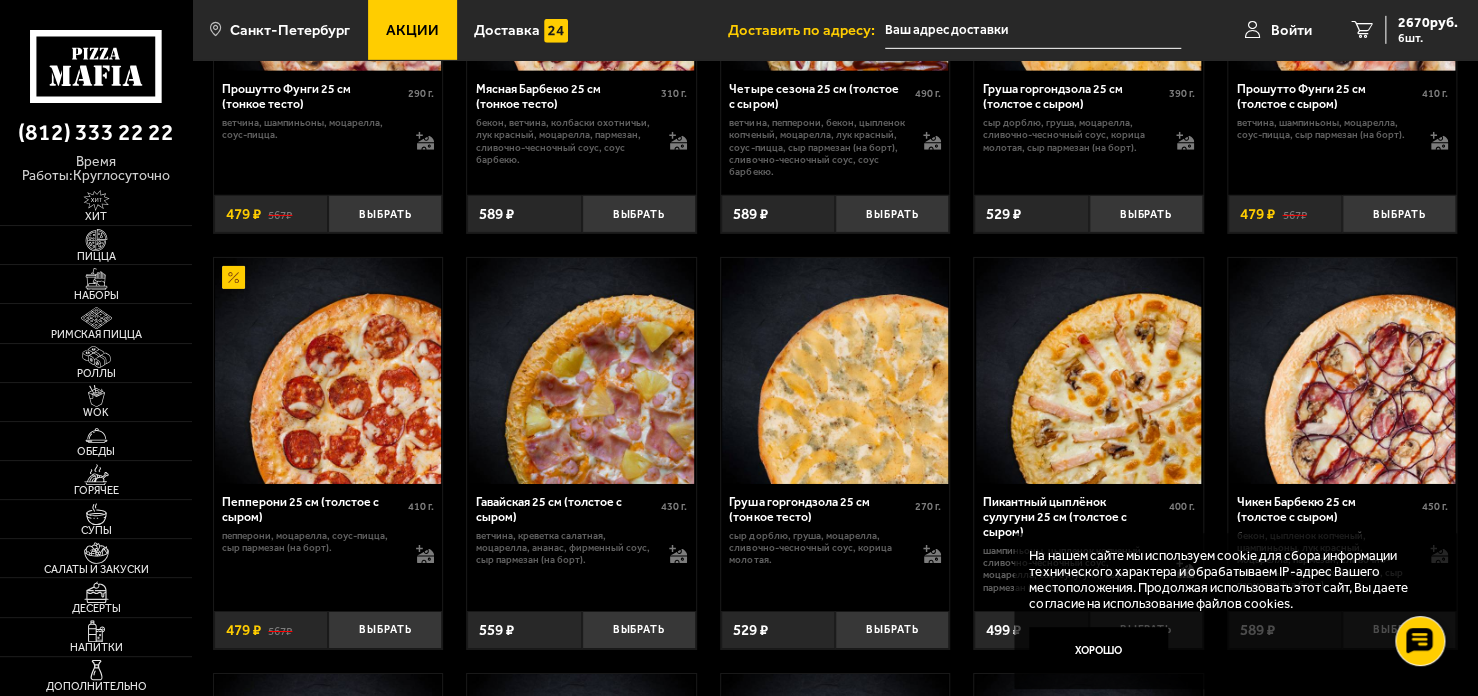 scroll, scrollTop: 3224, scrollLeft: 0, axis: vertical 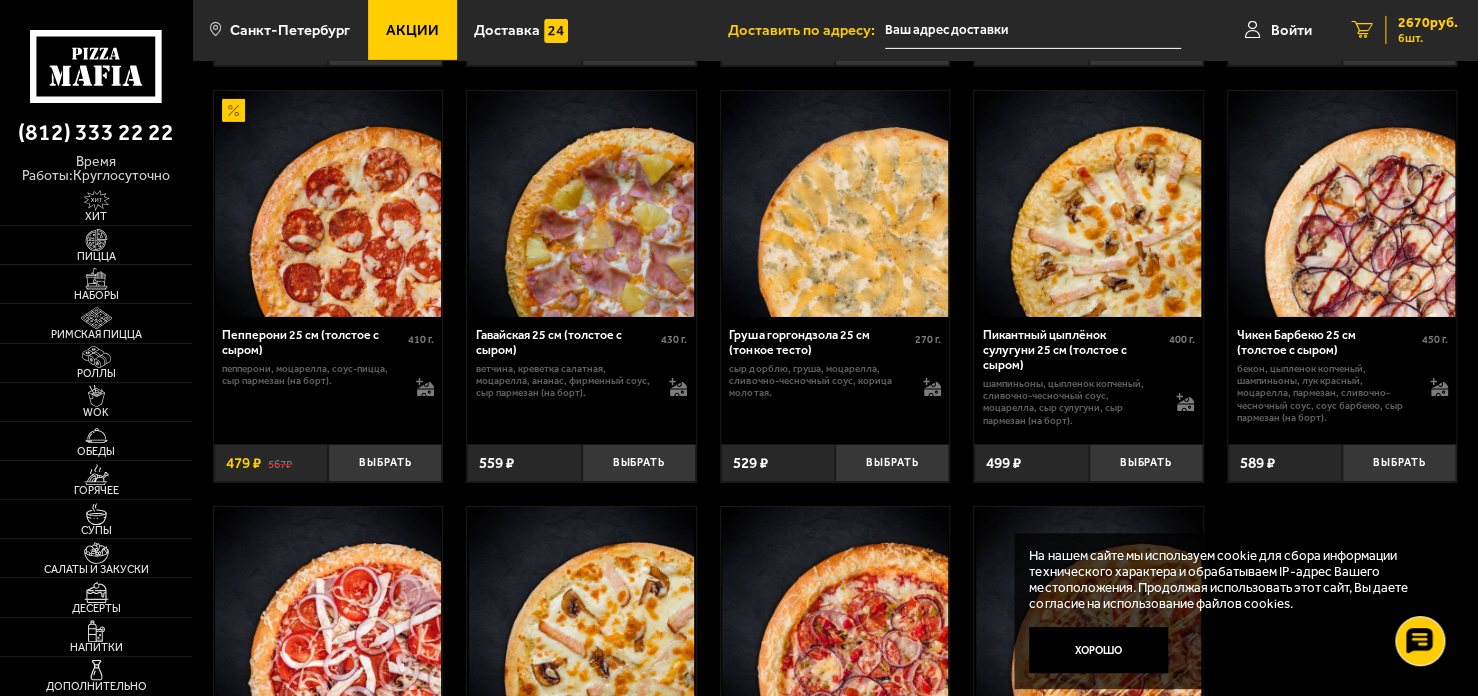 click on "6" at bounding box center (1362, 30) 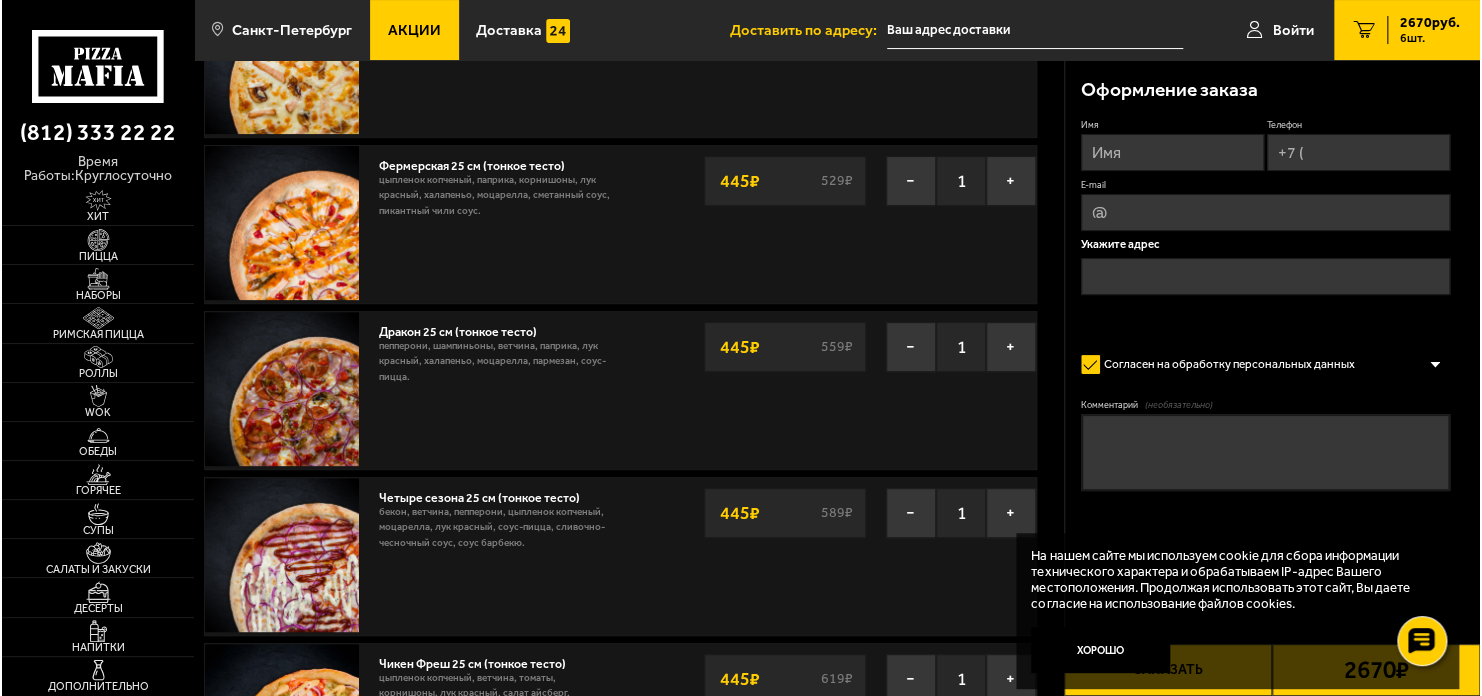 scroll, scrollTop: 0, scrollLeft: 0, axis: both 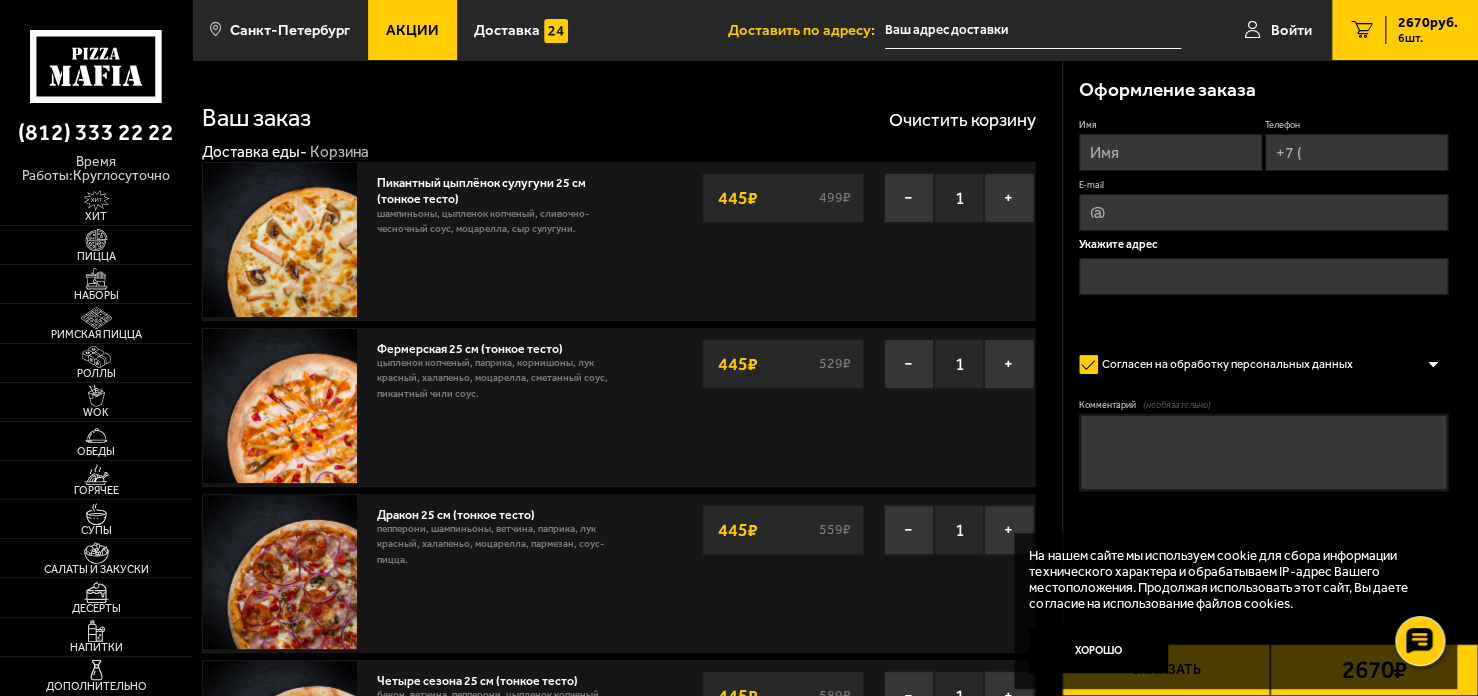 click on "Имя" at bounding box center [1170, 152] 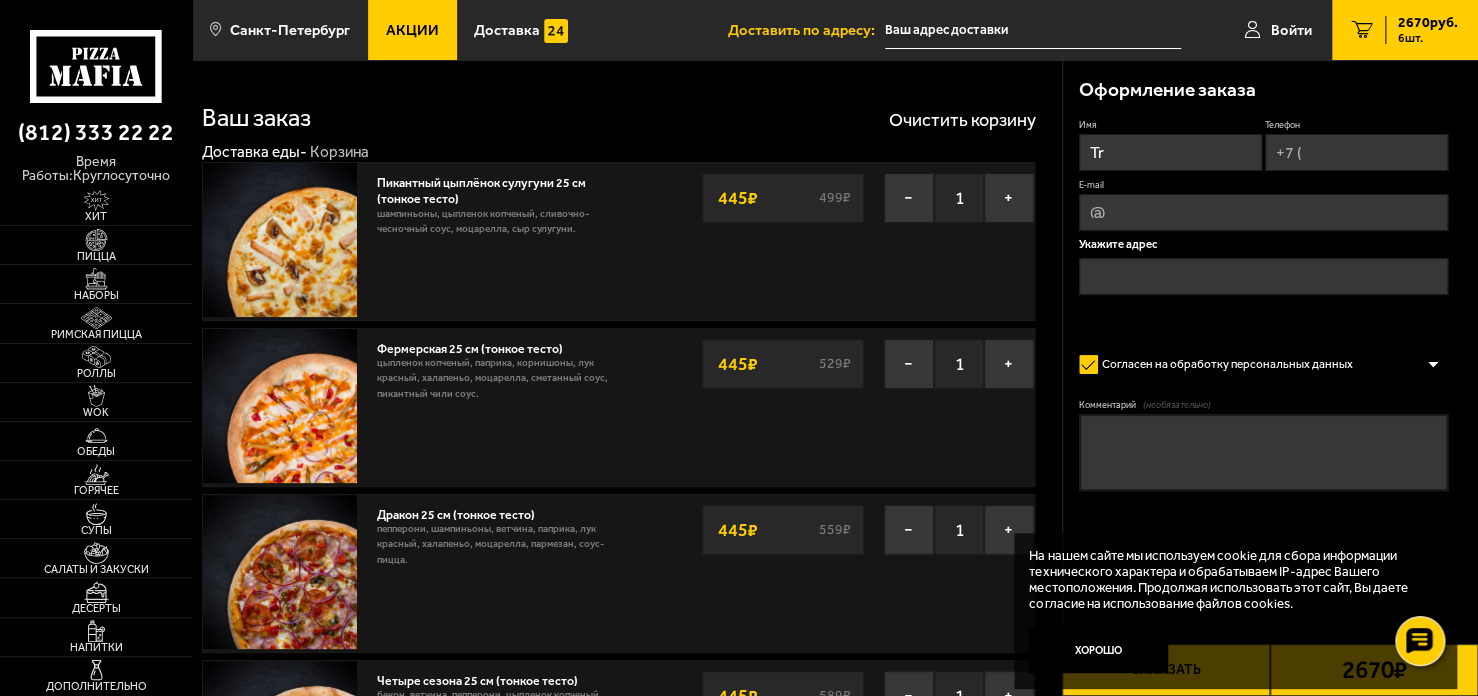 type on "T" 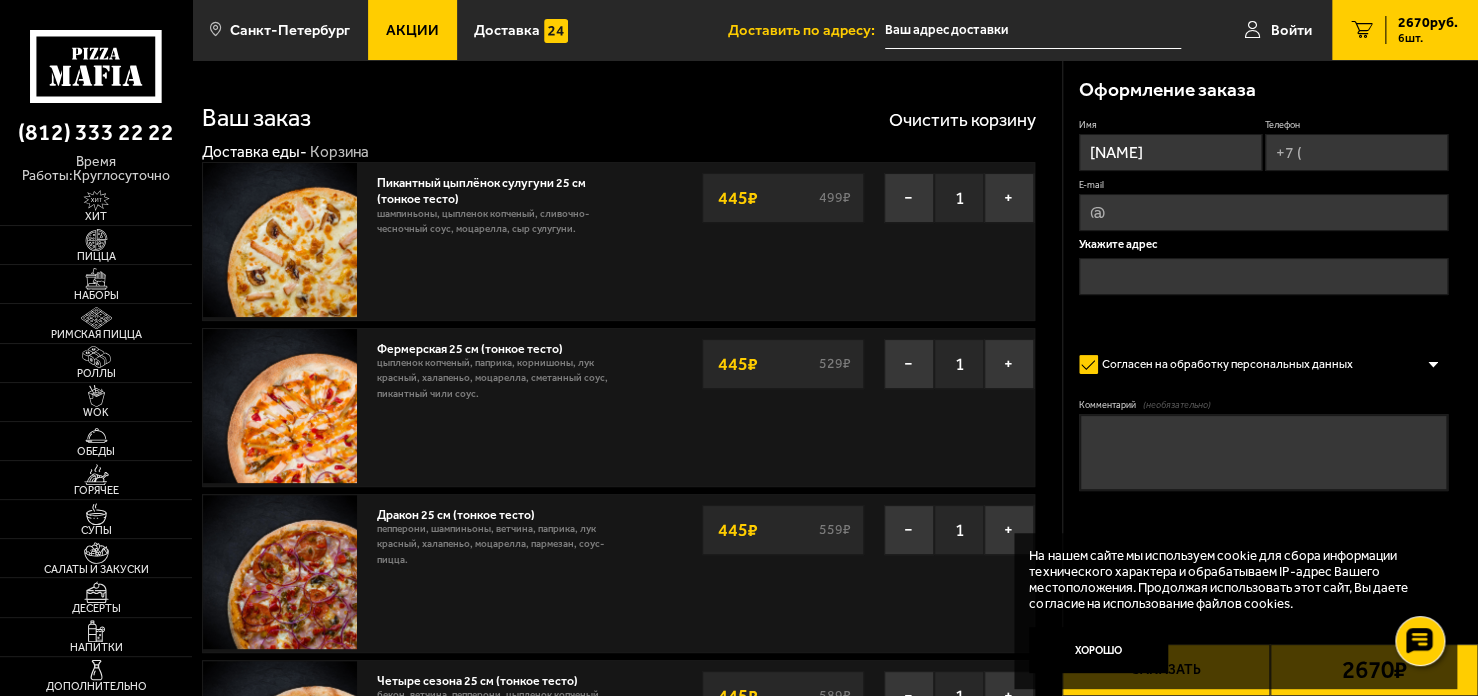 type on "[NAME]" 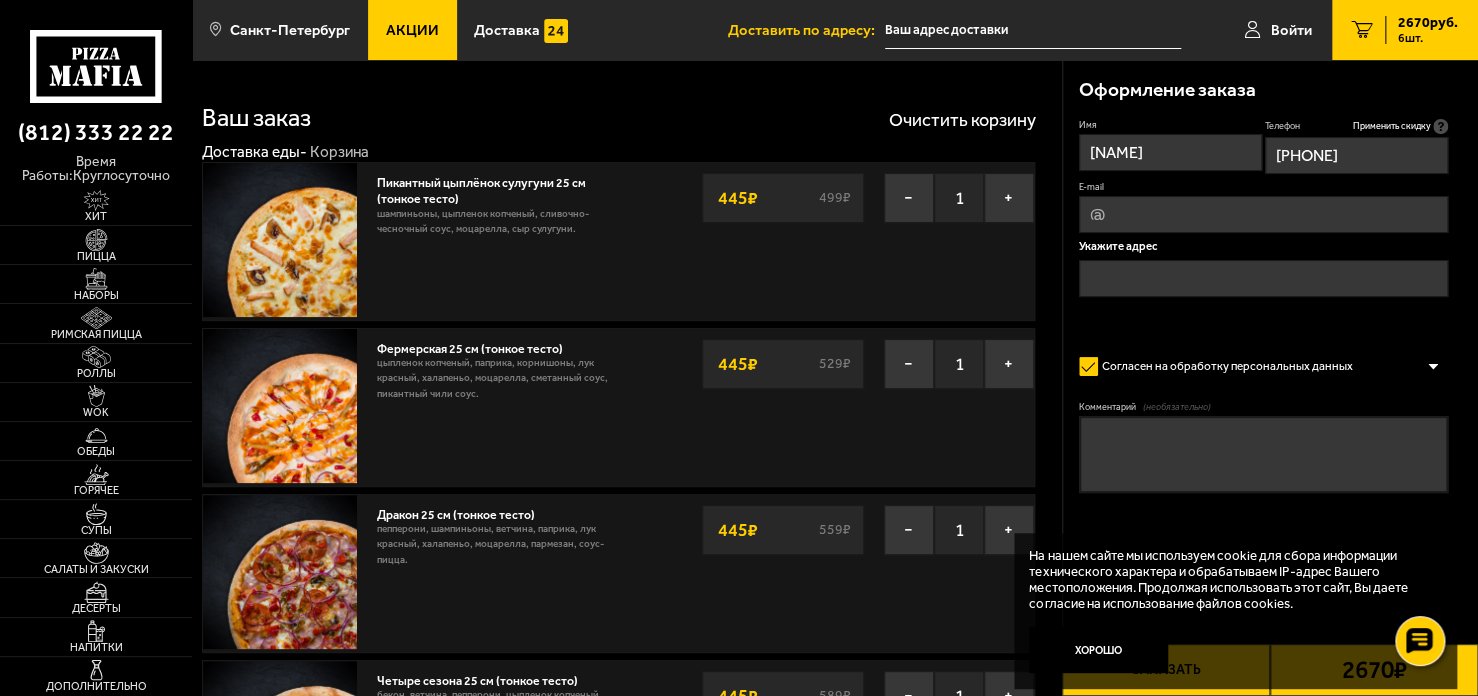 type on "[PHONE]" 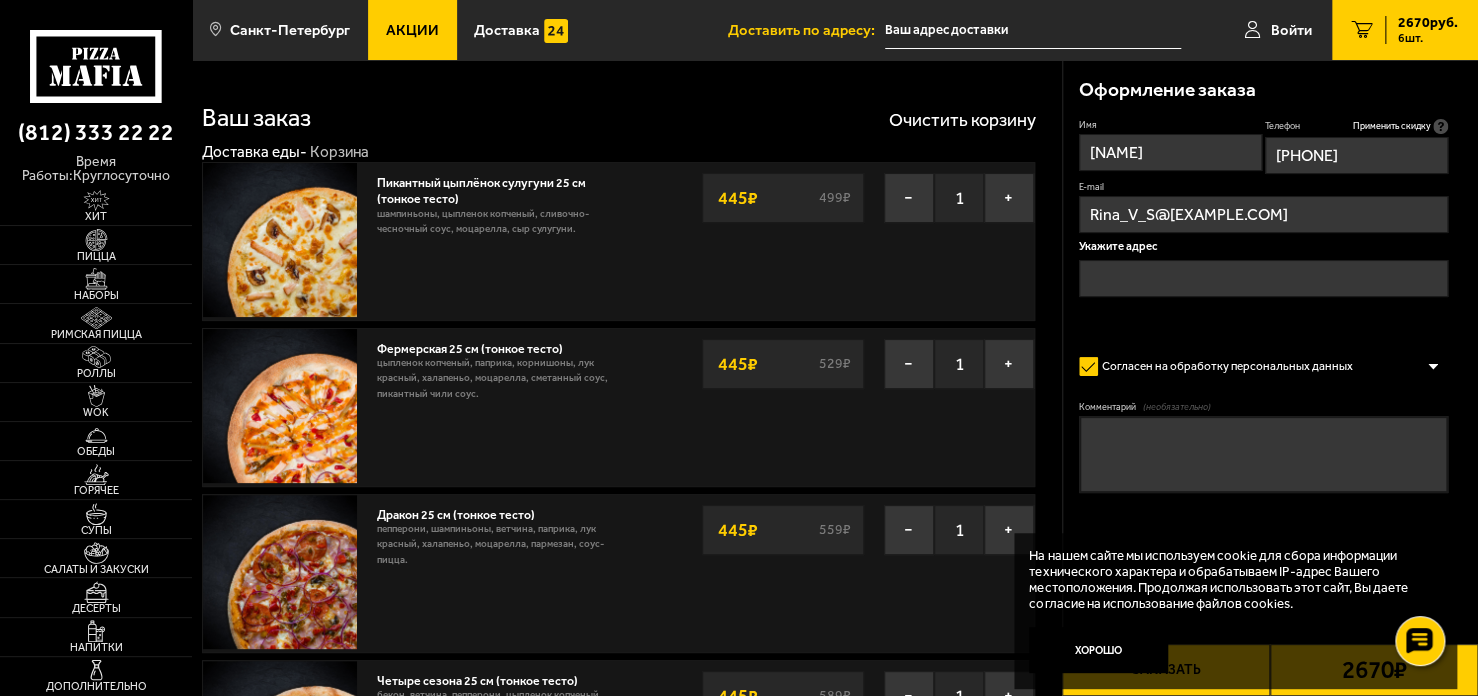 click at bounding box center (1264, 278) 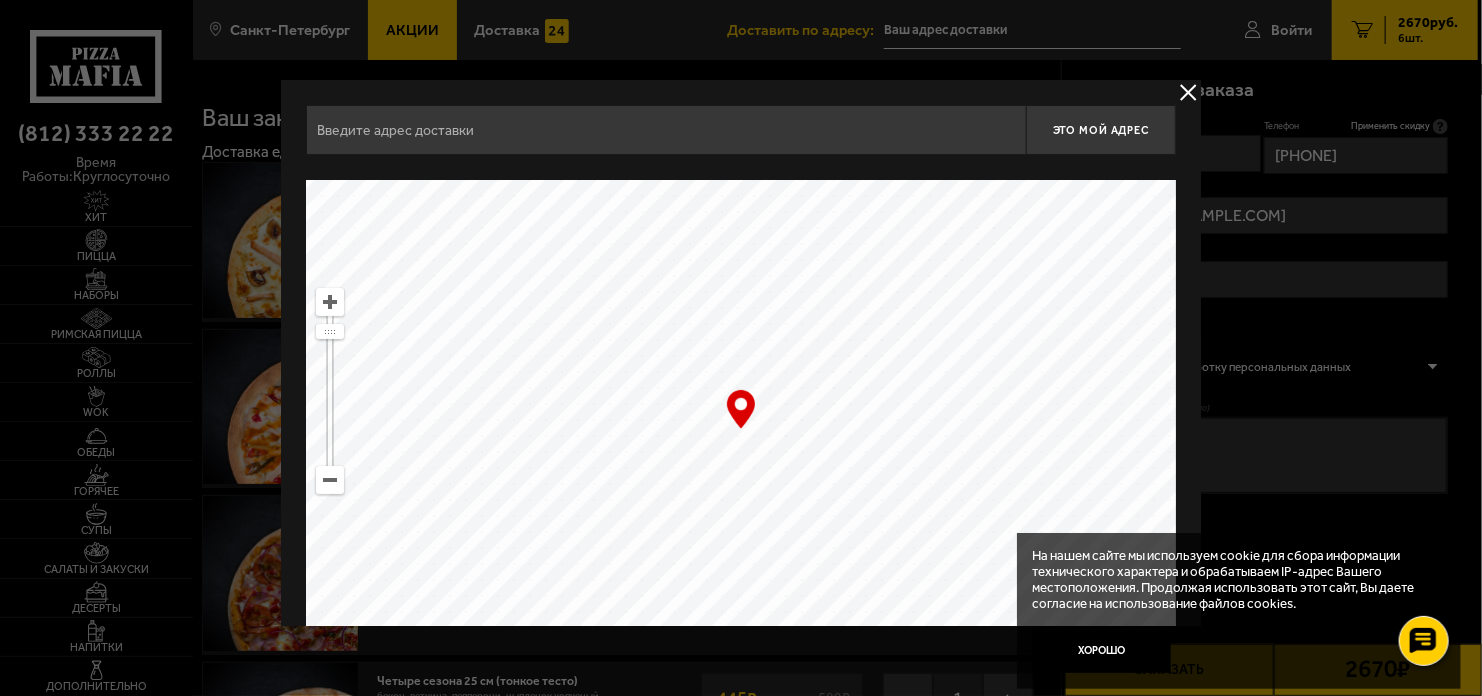 click at bounding box center [666, 130] 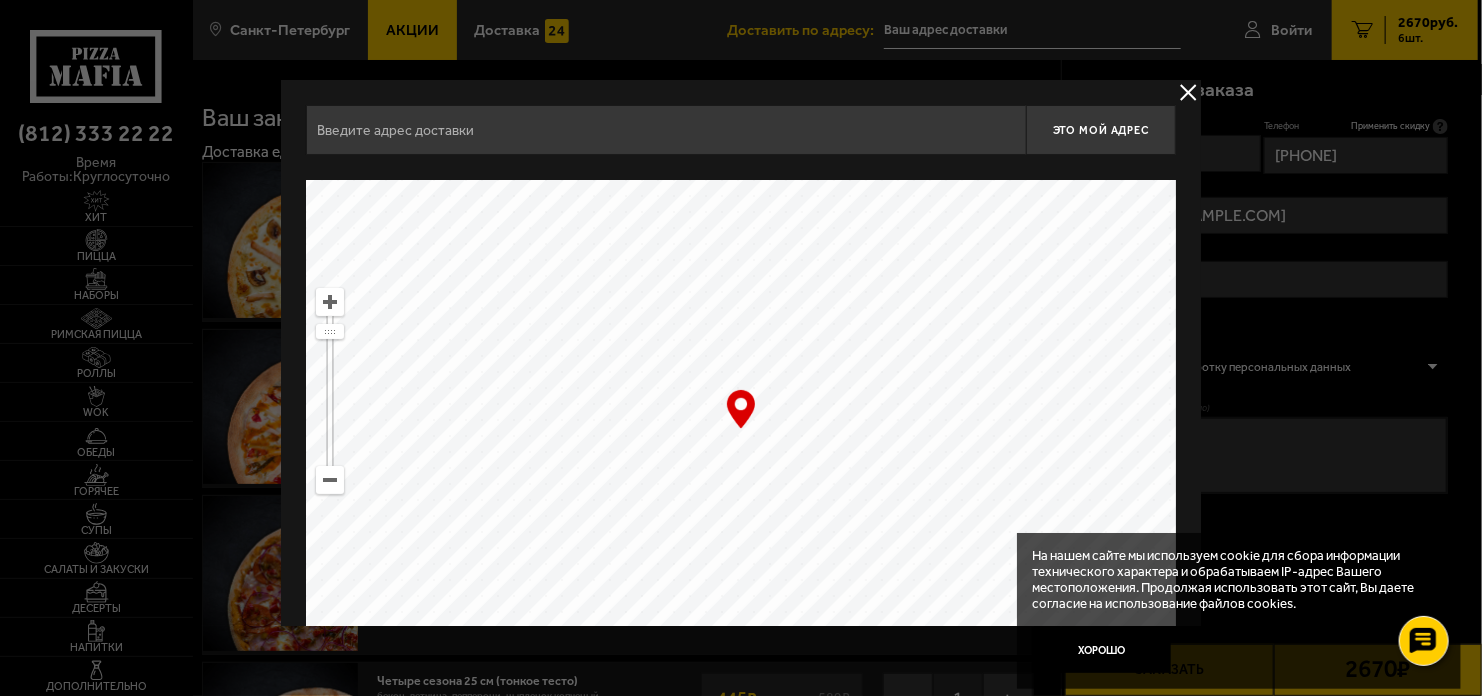 type on "и" 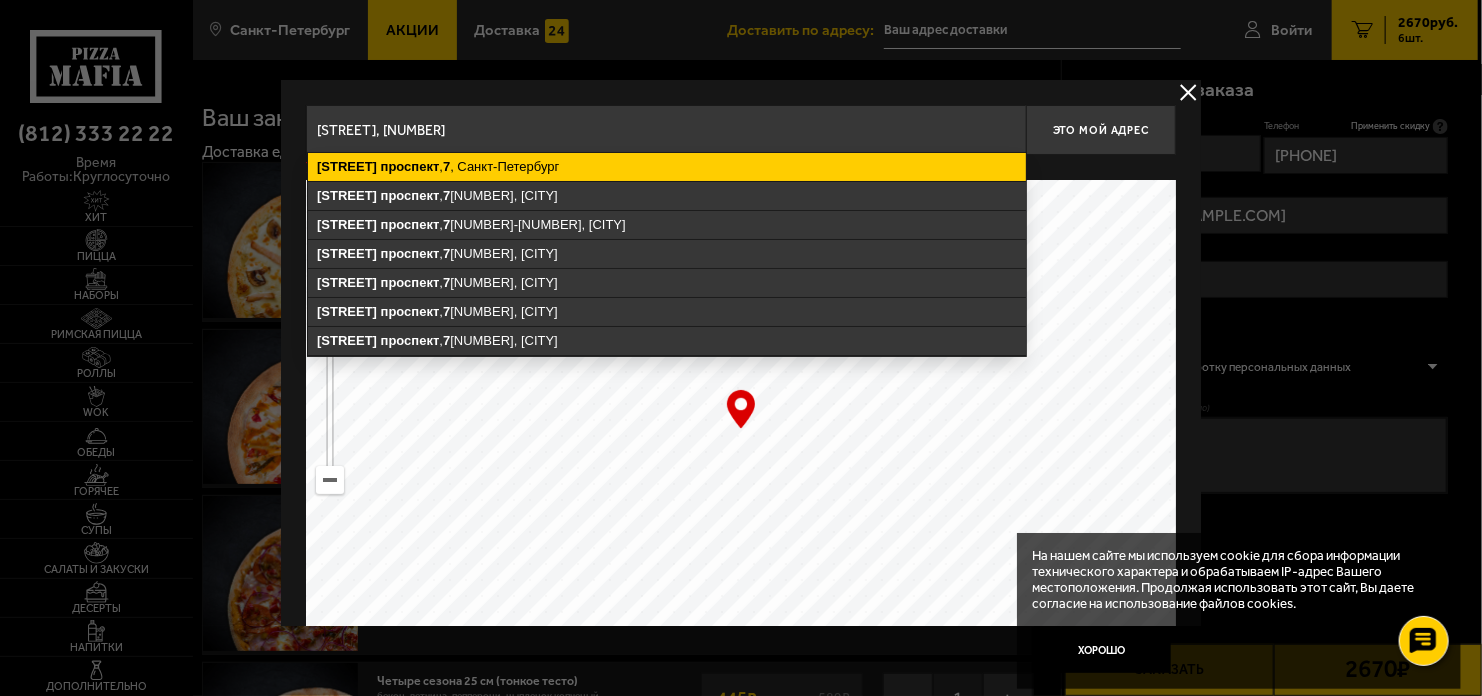 click on "[STREET]   проспект ,  [NUMBER] , [CITY]" at bounding box center [667, 167] 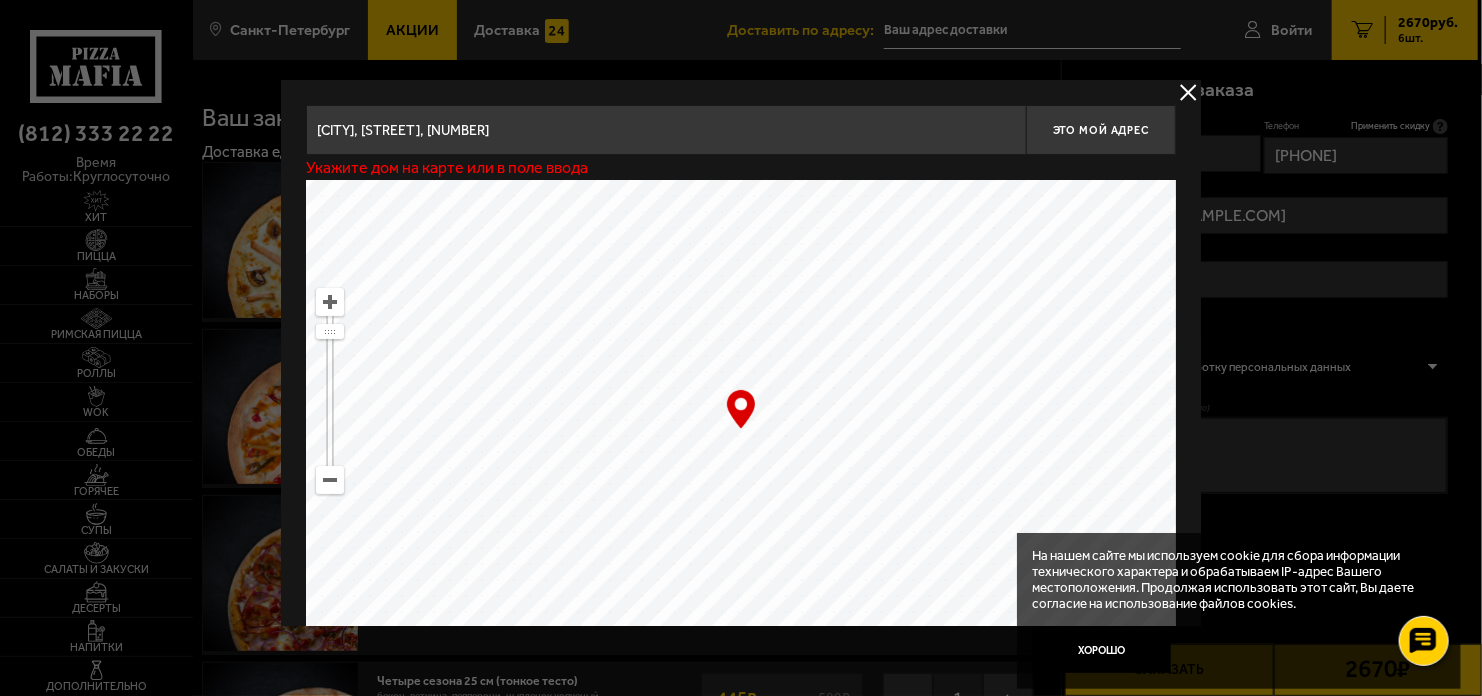 type on "[STREET], [NUMBER]" 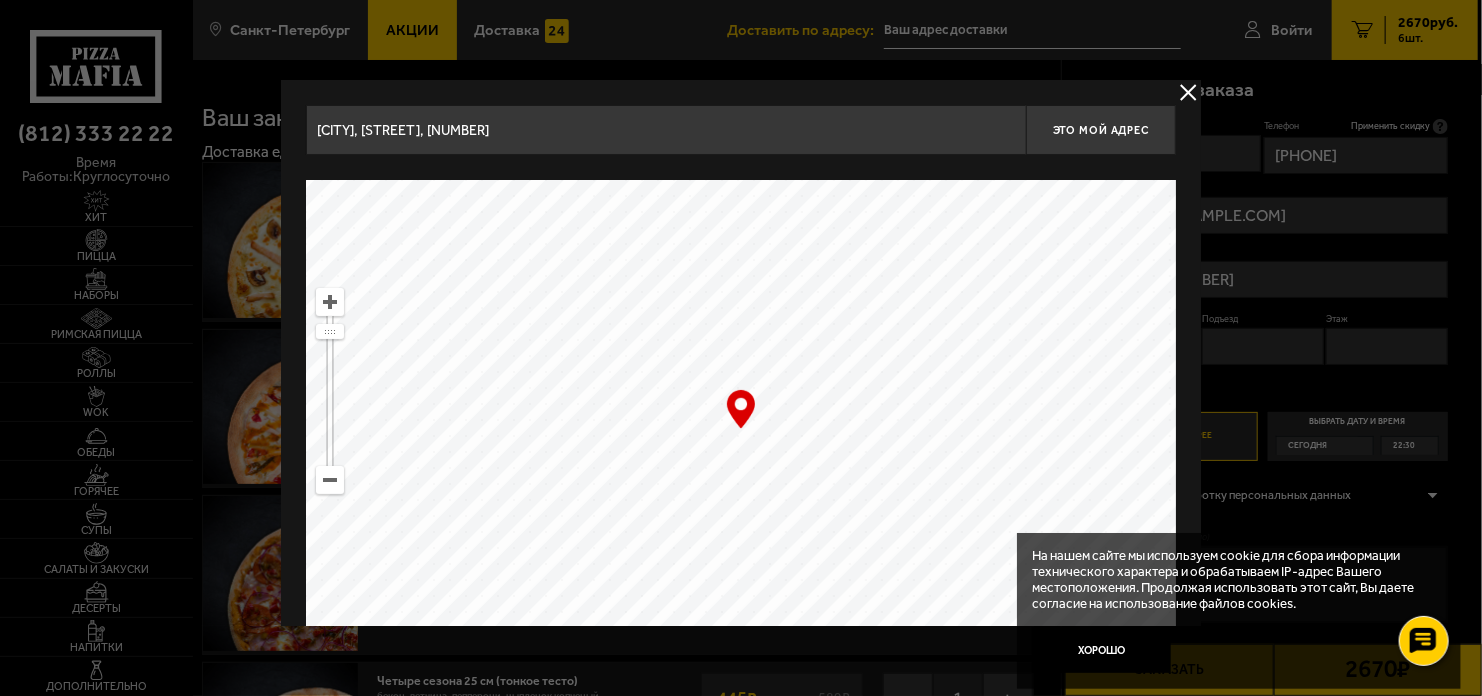 click on "[CITY], [STREET], [NUMBER]" at bounding box center [666, 130] 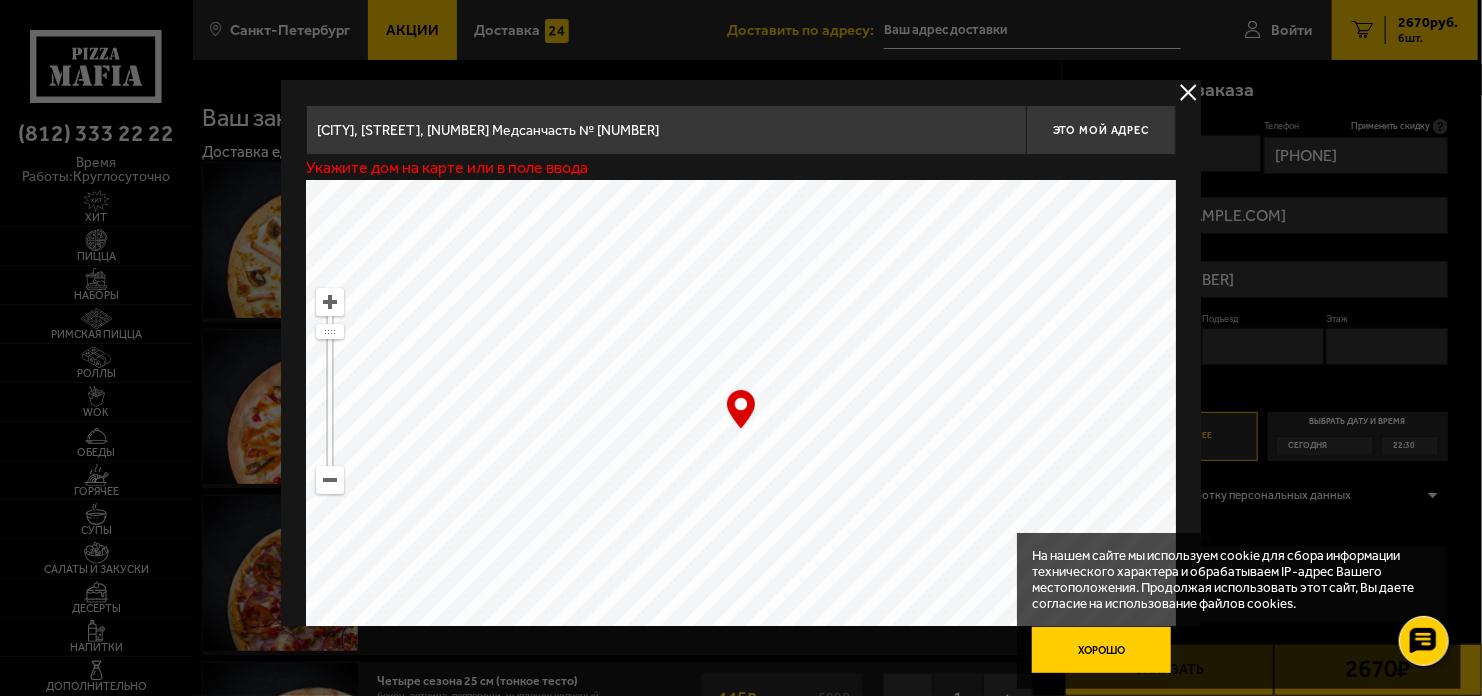 click on "Хорошо" at bounding box center (1101, 650) 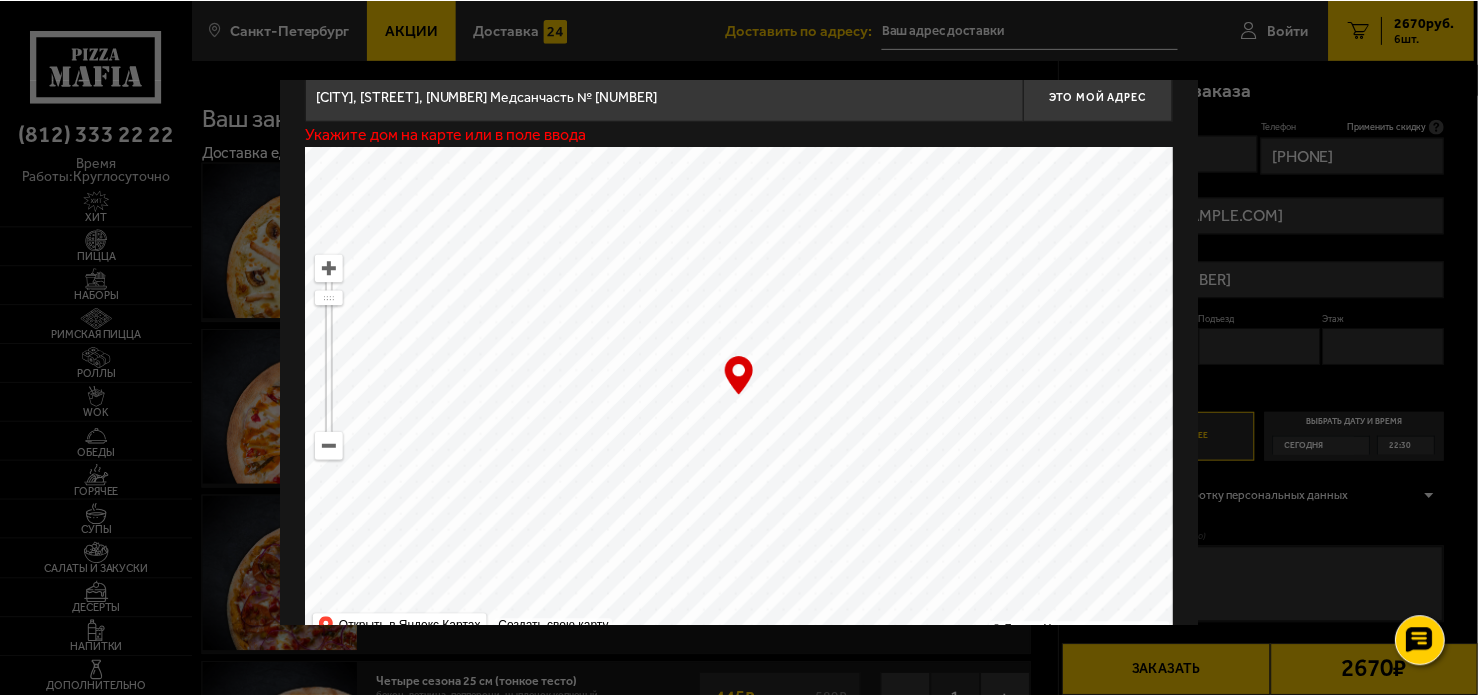 scroll, scrollTop: 0, scrollLeft: 0, axis: both 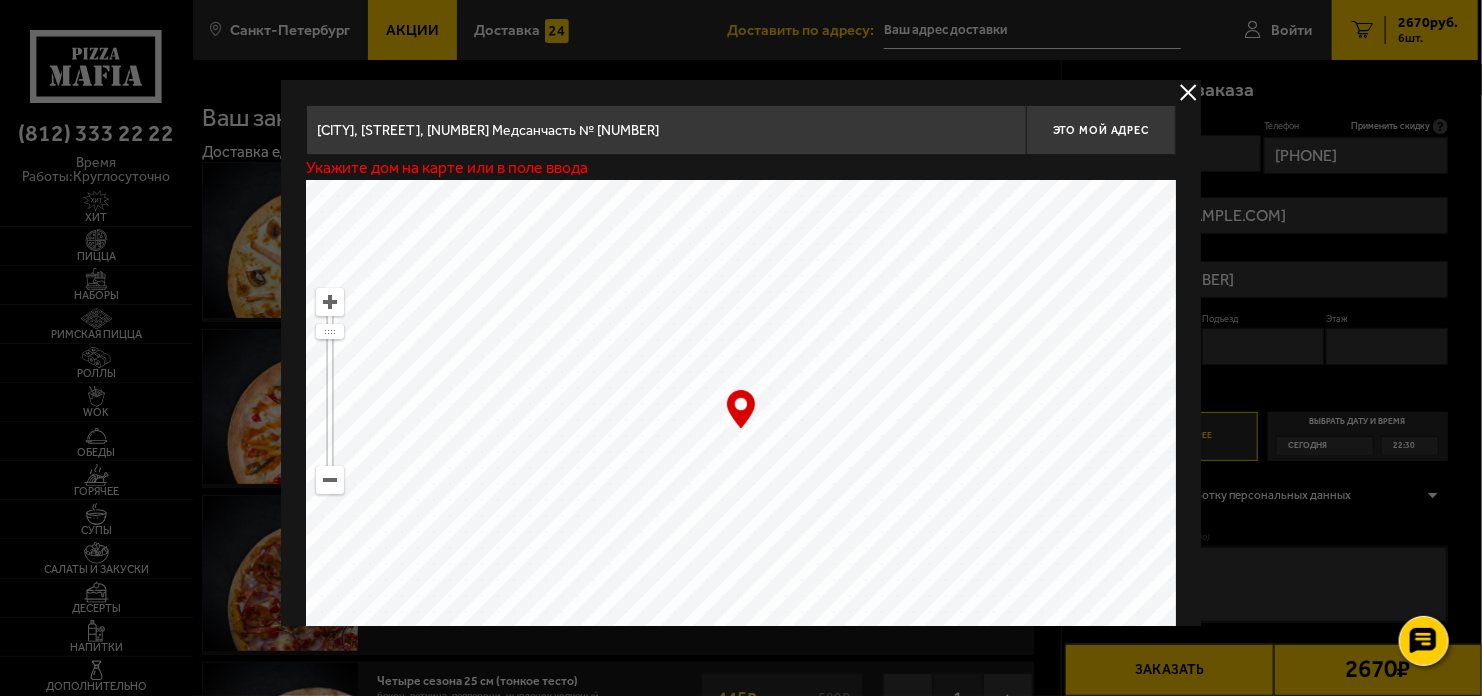 drag, startPoint x: 710, startPoint y: 132, endPoint x: 562, endPoint y: 128, distance: 148.05405 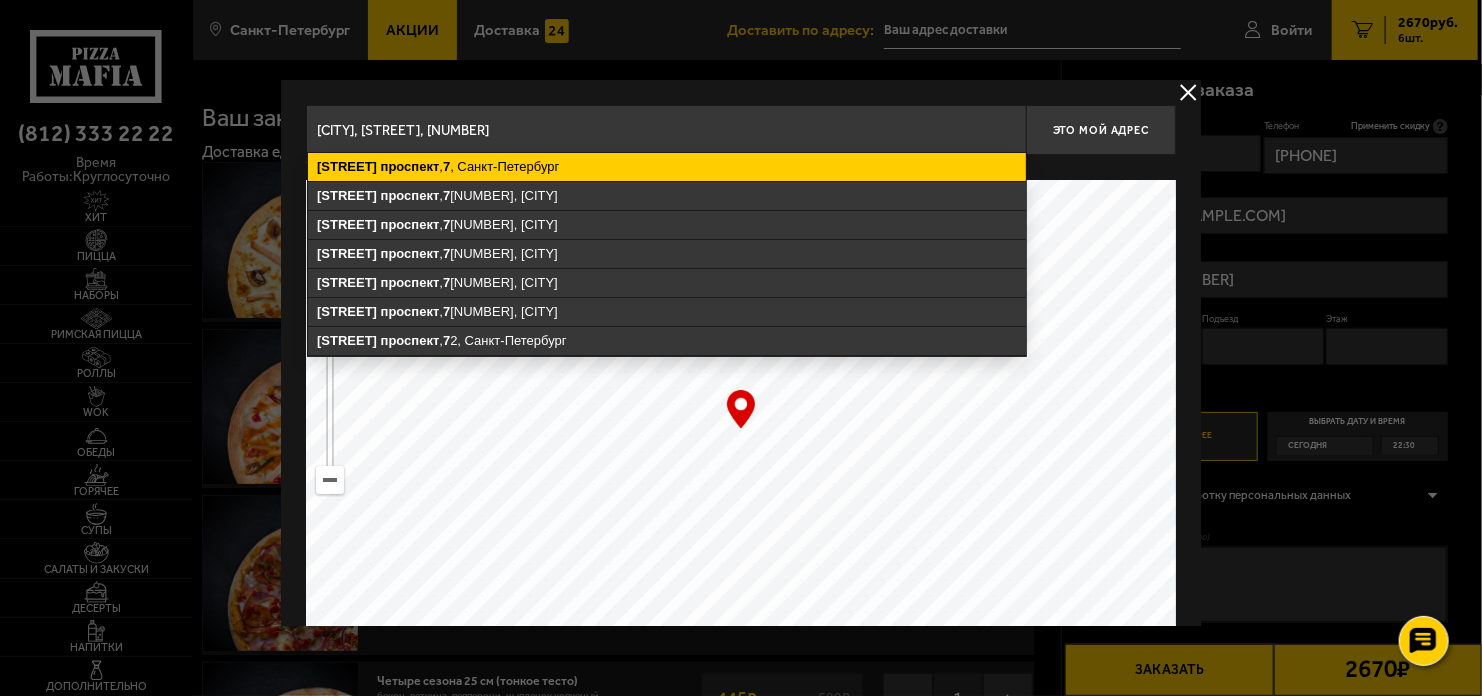 click on "[STREET]   проспект ,  [NUMBER] , [CITY]" at bounding box center [667, 167] 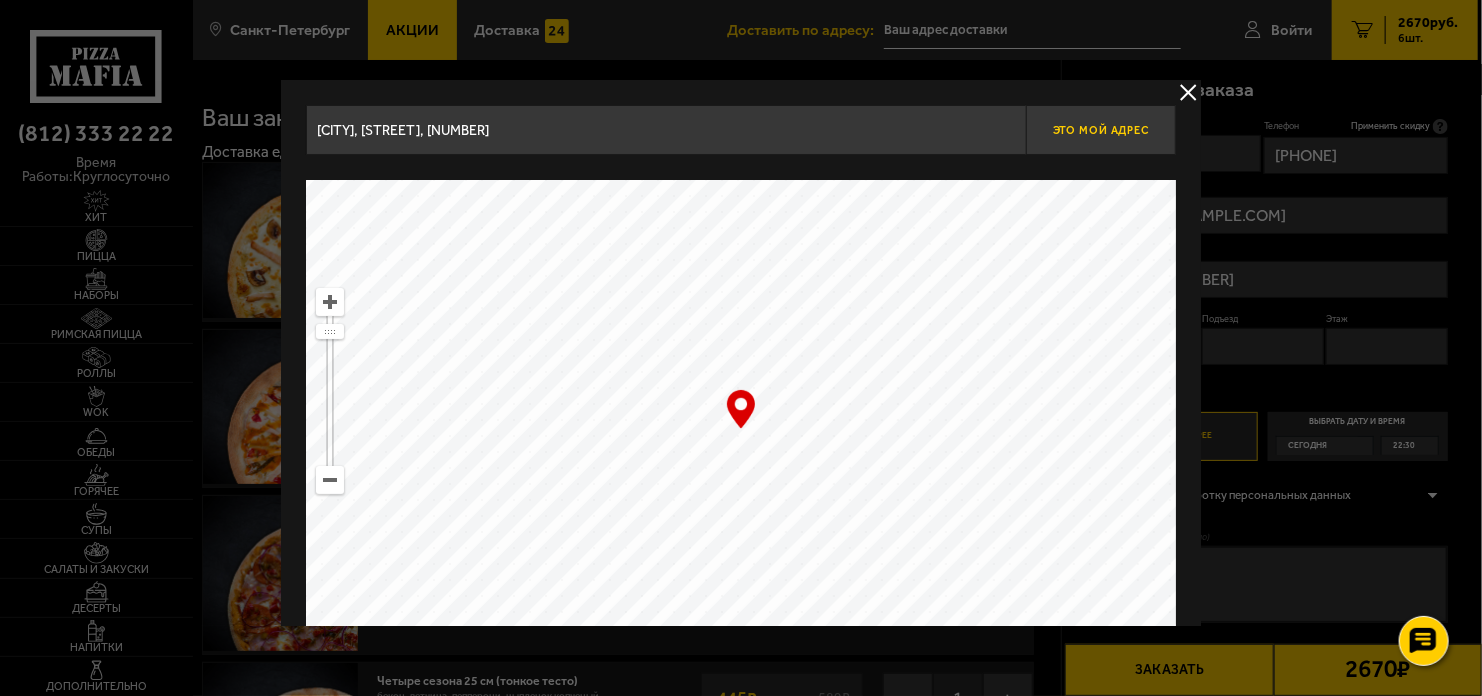 click on "Это мой адрес" at bounding box center [1101, 130] 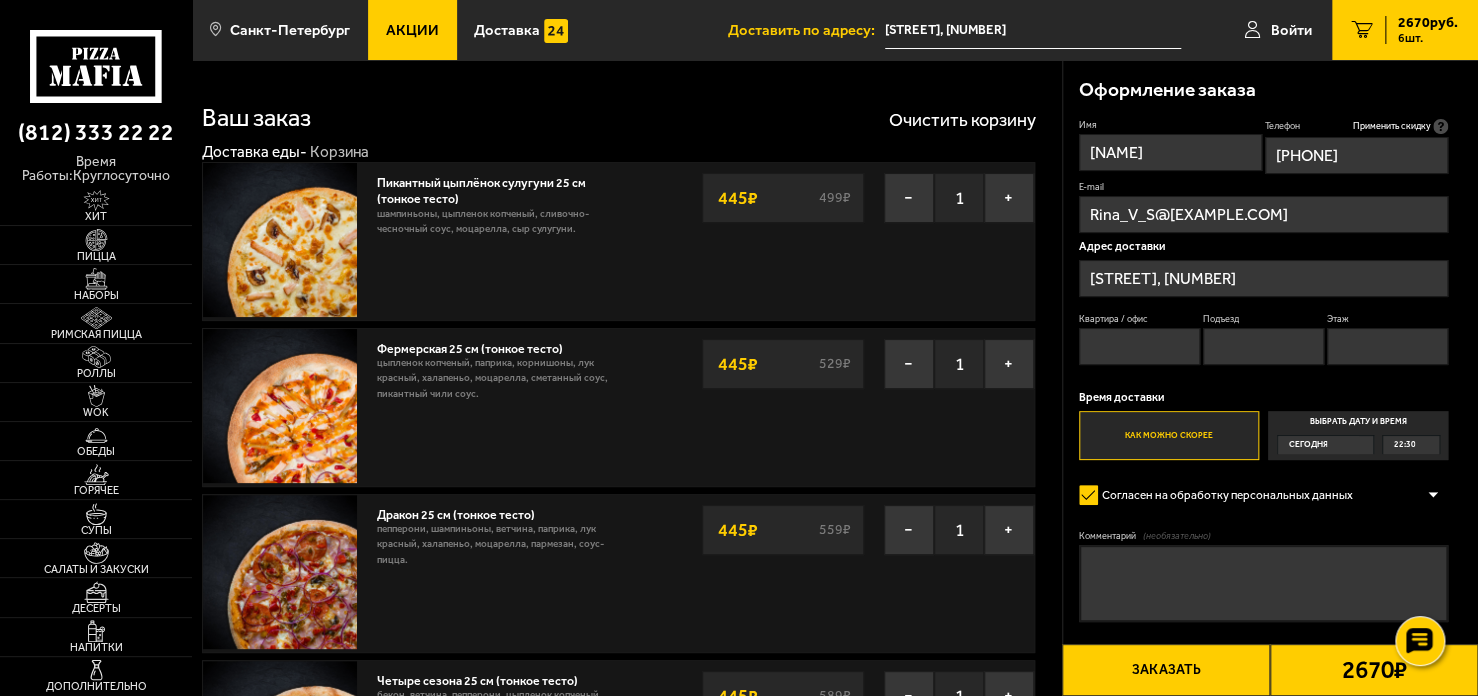 click on "Квартира / офис" at bounding box center [1140, 346] 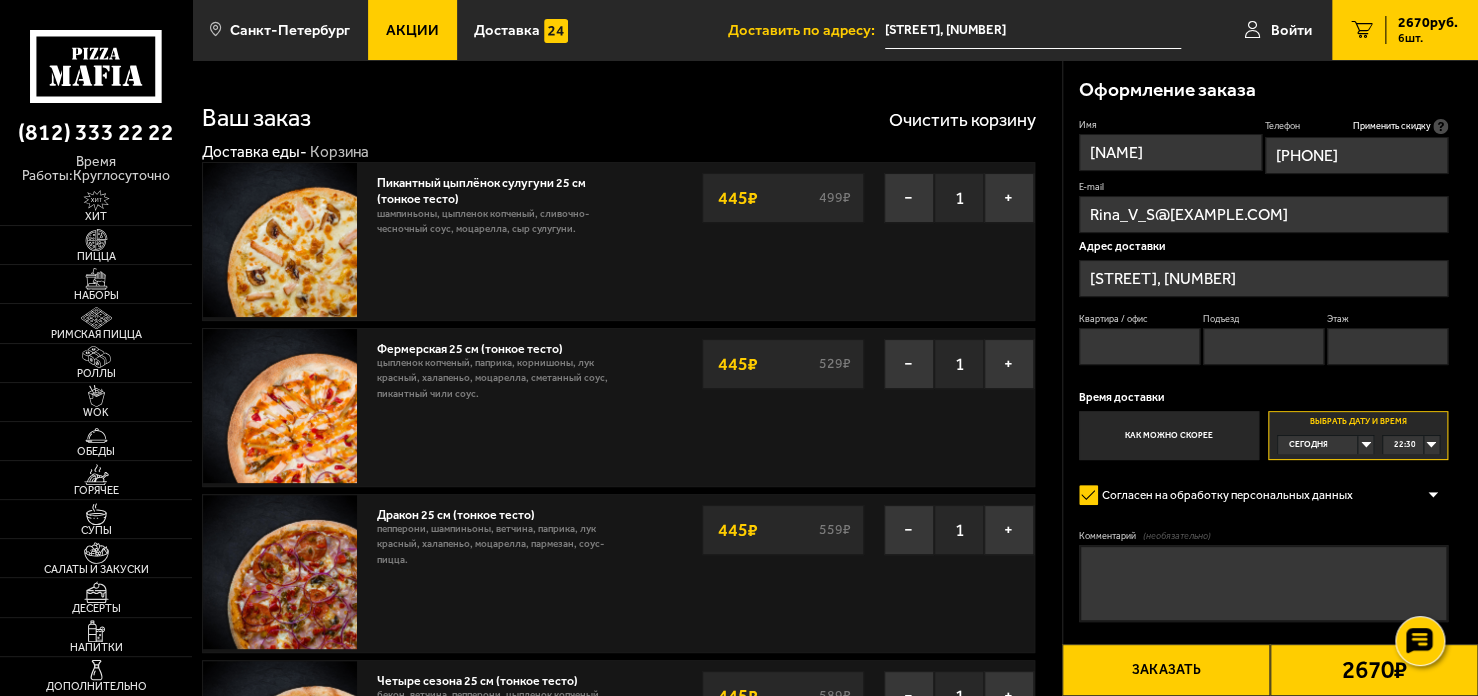 click on "Сегодня" at bounding box center [1318, 445] 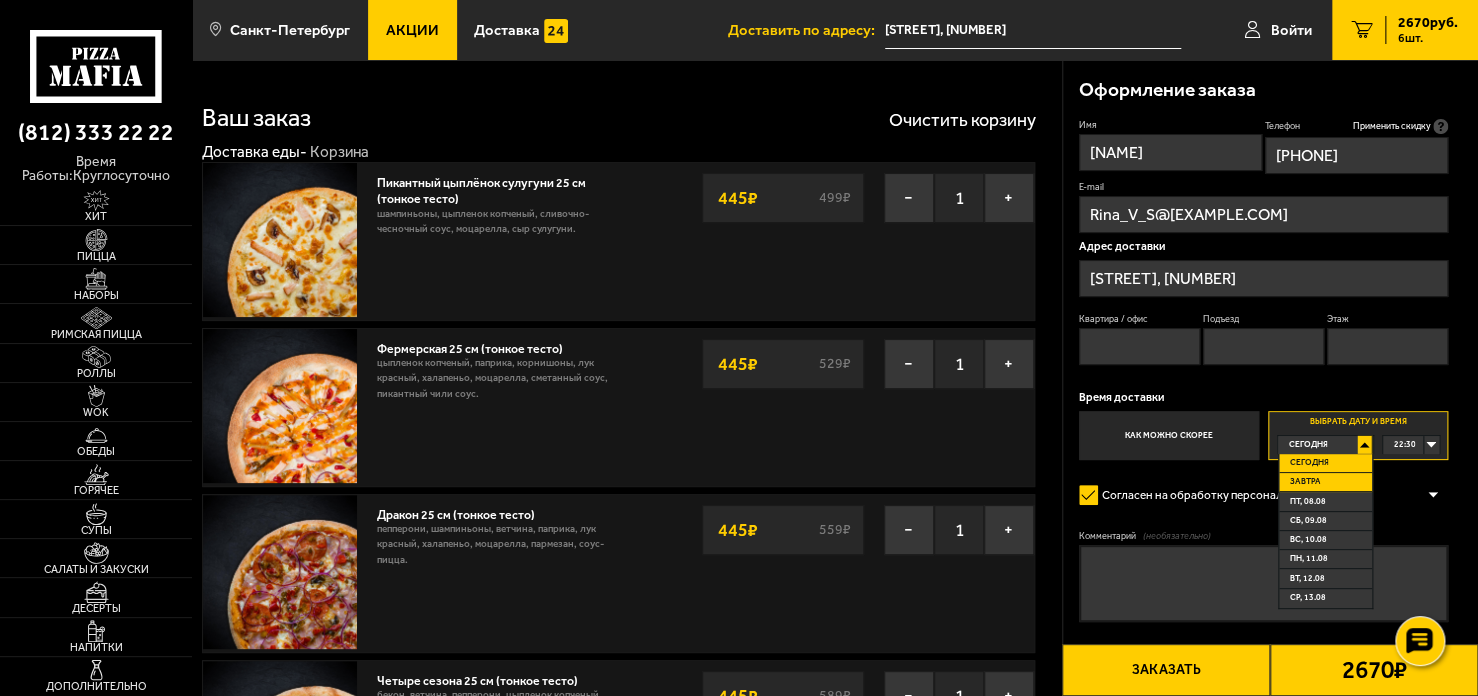 click on "Завтра" at bounding box center (1304, 482) 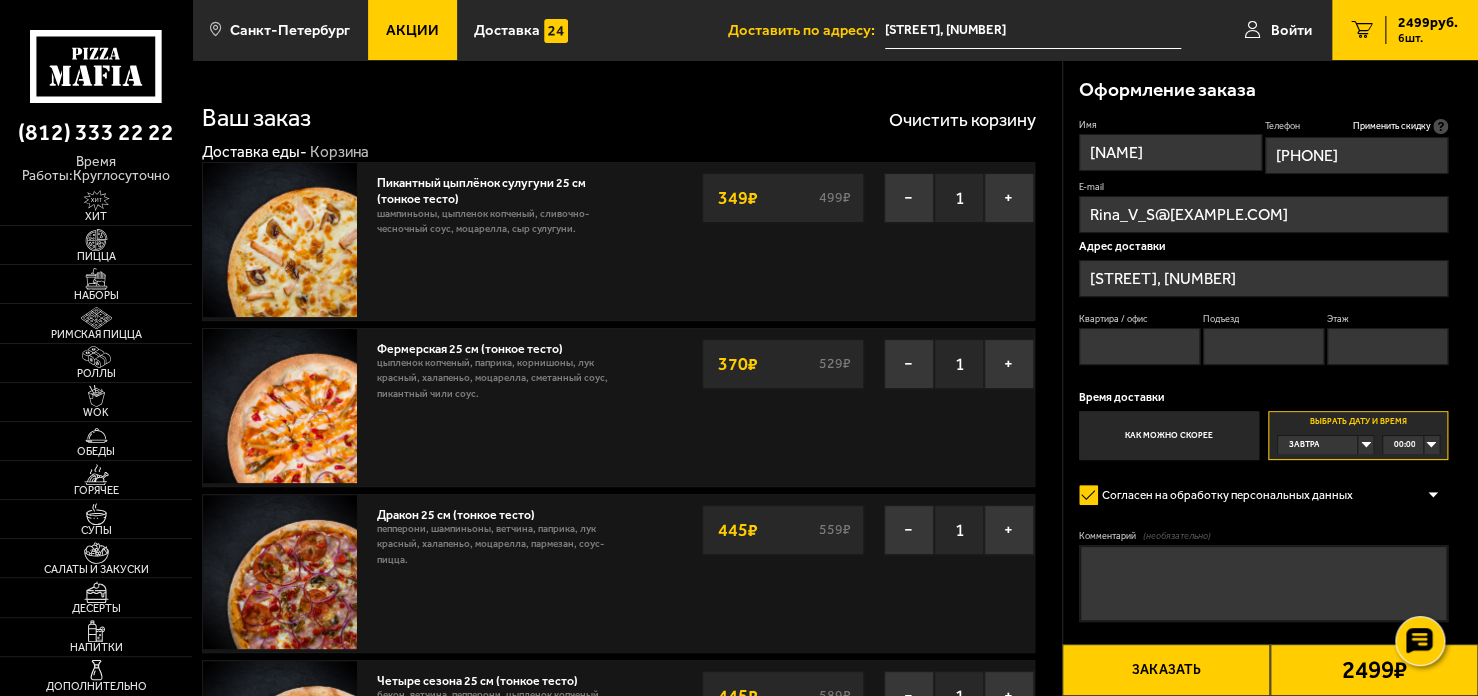 click on "00:00" at bounding box center [1411, 445] 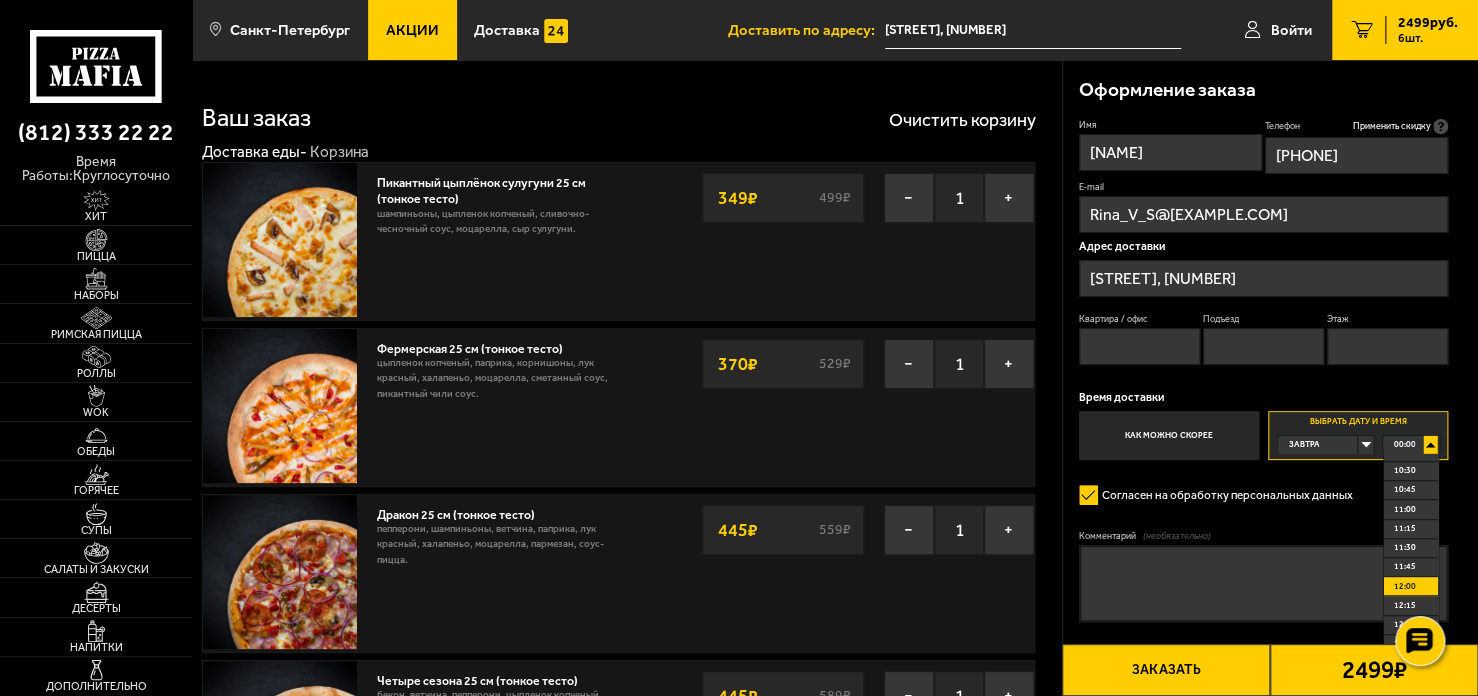 scroll, scrollTop: 800, scrollLeft: 0, axis: vertical 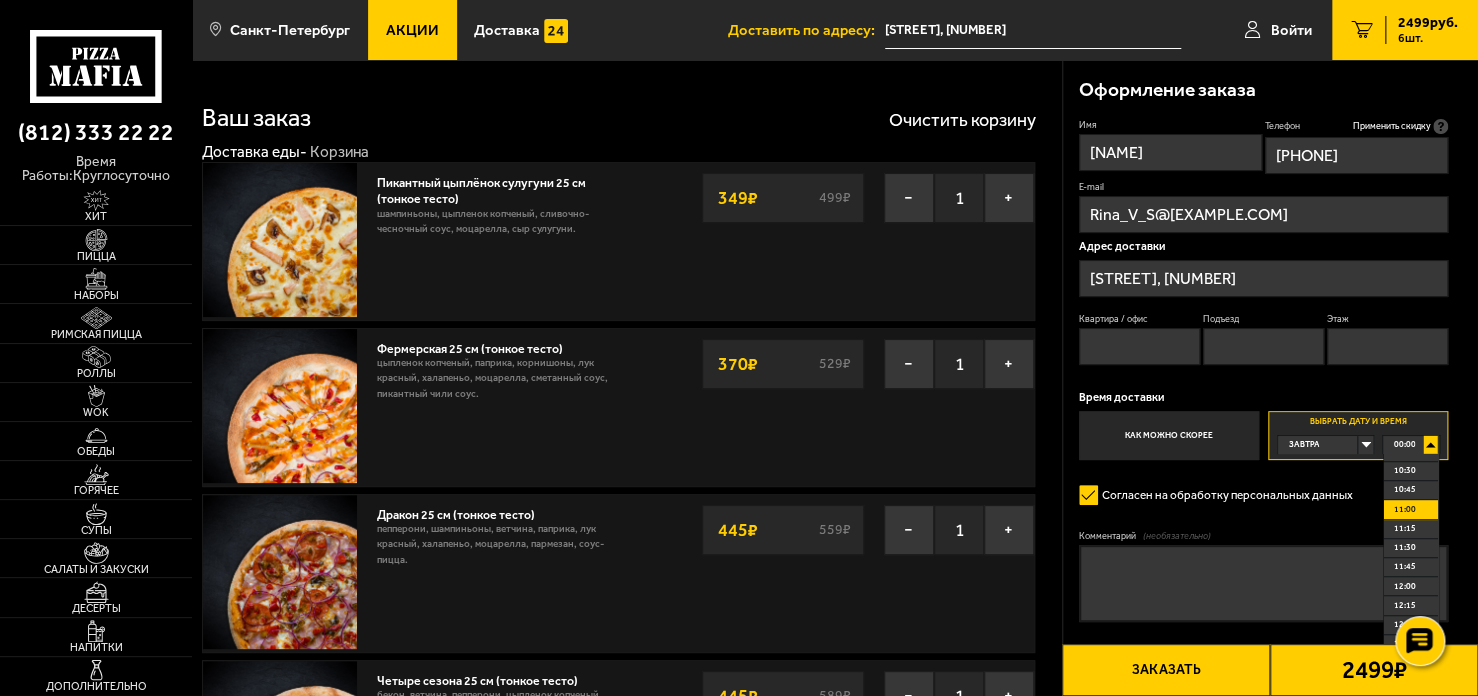 click on "11:00" at bounding box center (1405, 510) 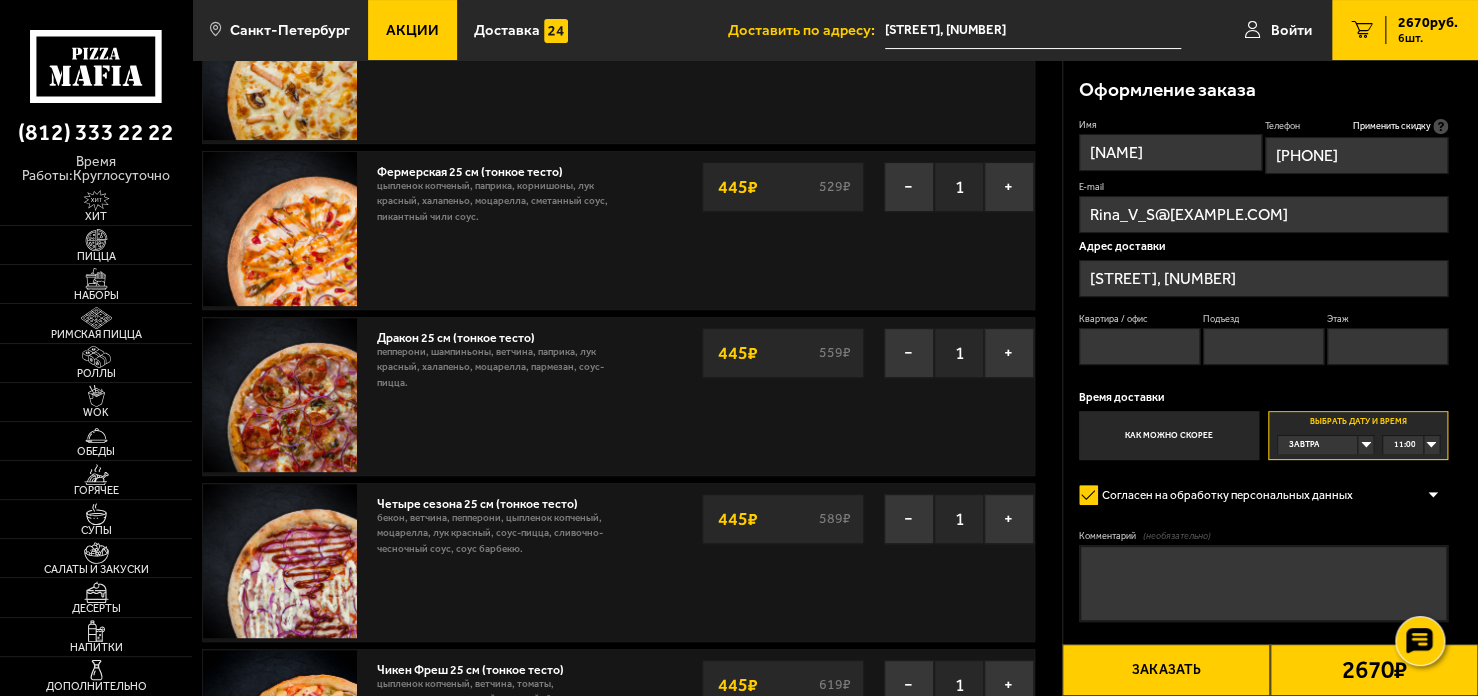 scroll, scrollTop: 200, scrollLeft: 0, axis: vertical 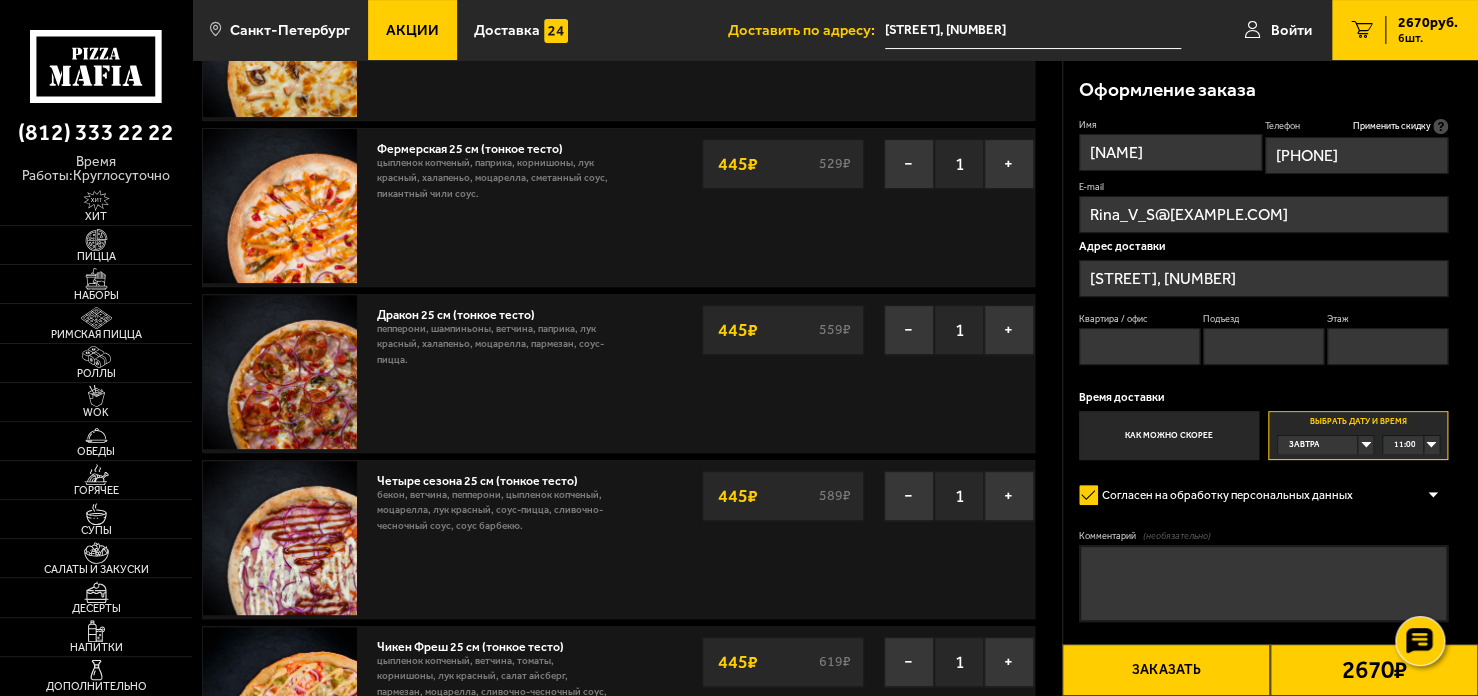 click on "Комментарий   (необязательно)" at bounding box center (1264, 583) 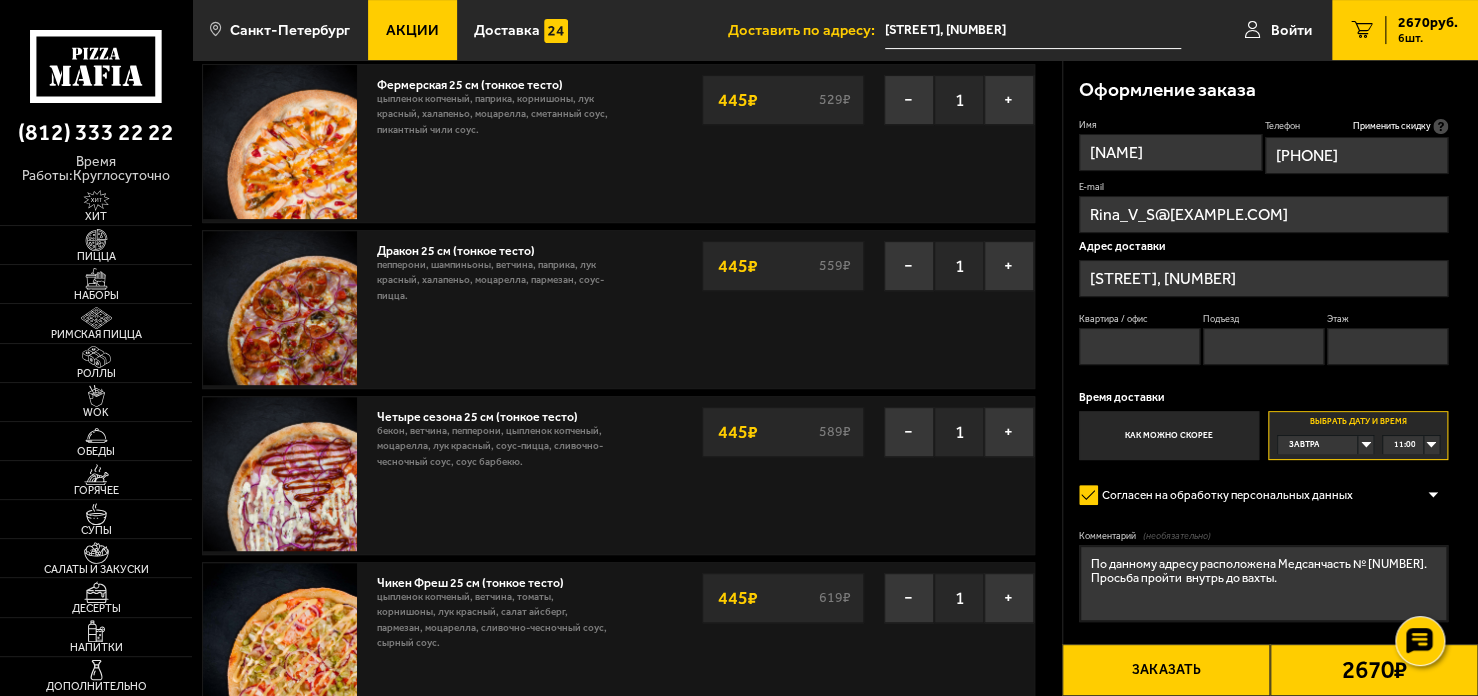 scroll, scrollTop: 300, scrollLeft: 0, axis: vertical 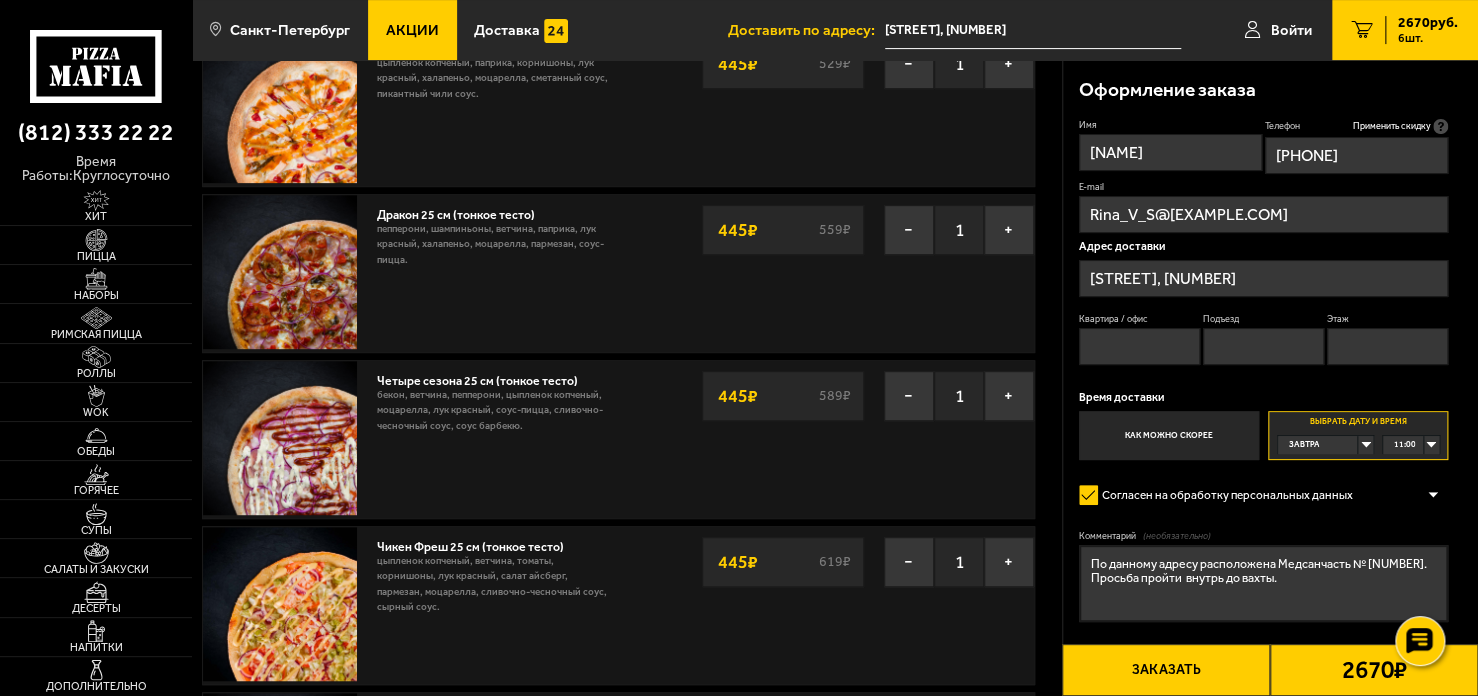 type on "По данному адресу расположена Медсанчасть № [NUMBER]. Просьба пройти  внутрь до вахты." 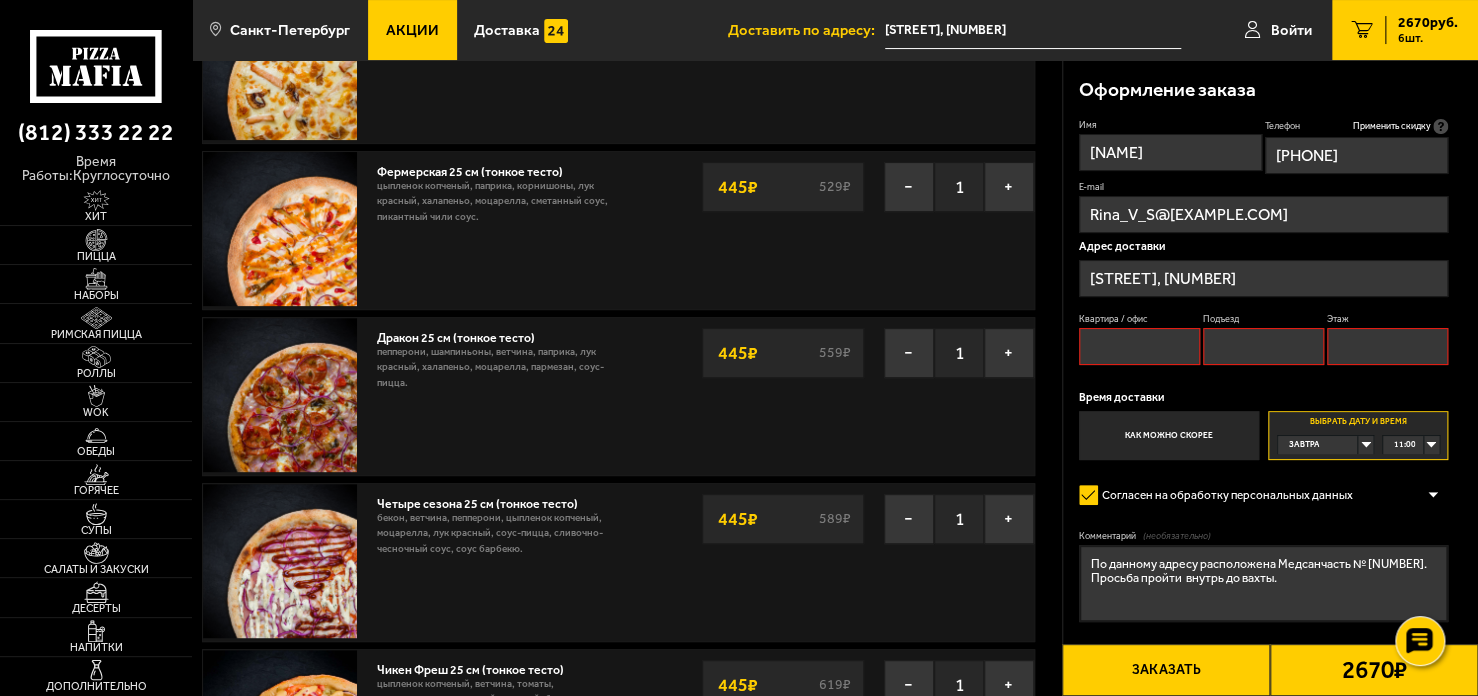 scroll, scrollTop: 169, scrollLeft: 0, axis: vertical 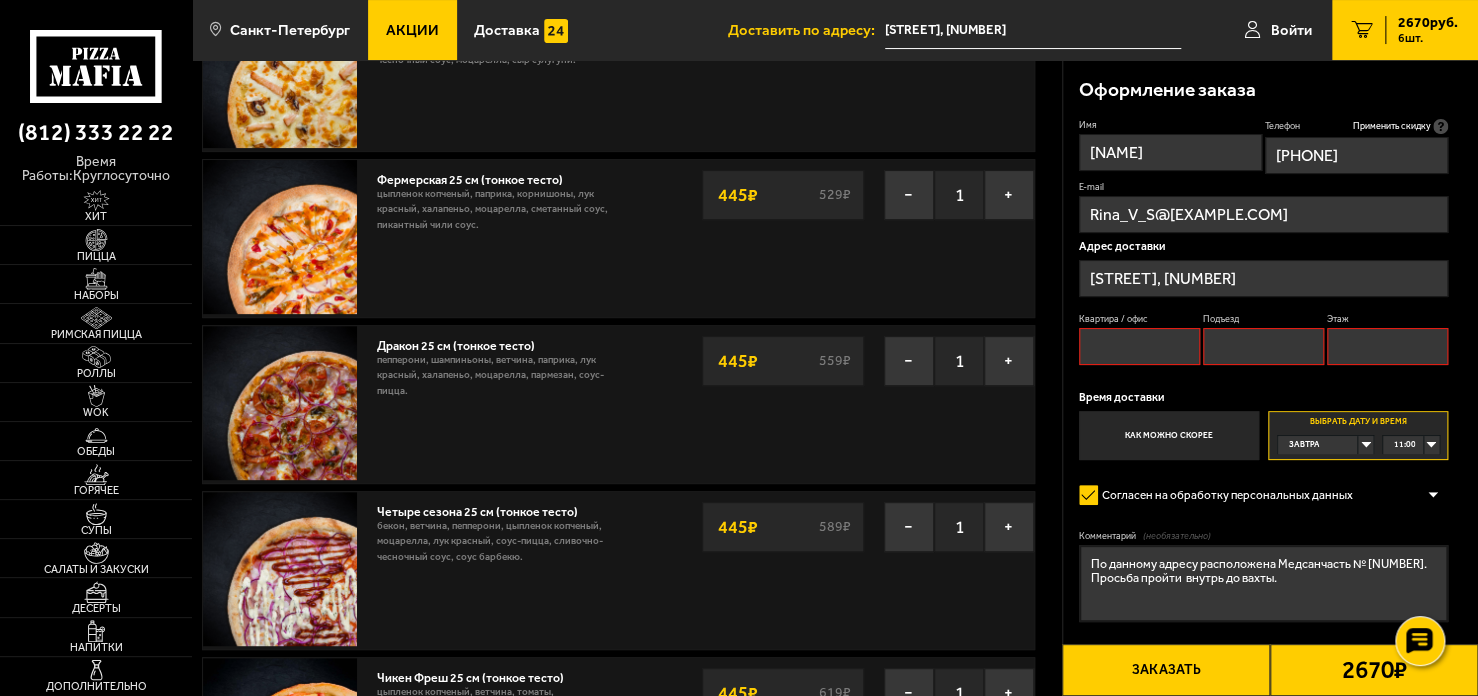 click on "Заказать" at bounding box center [1166, 670] 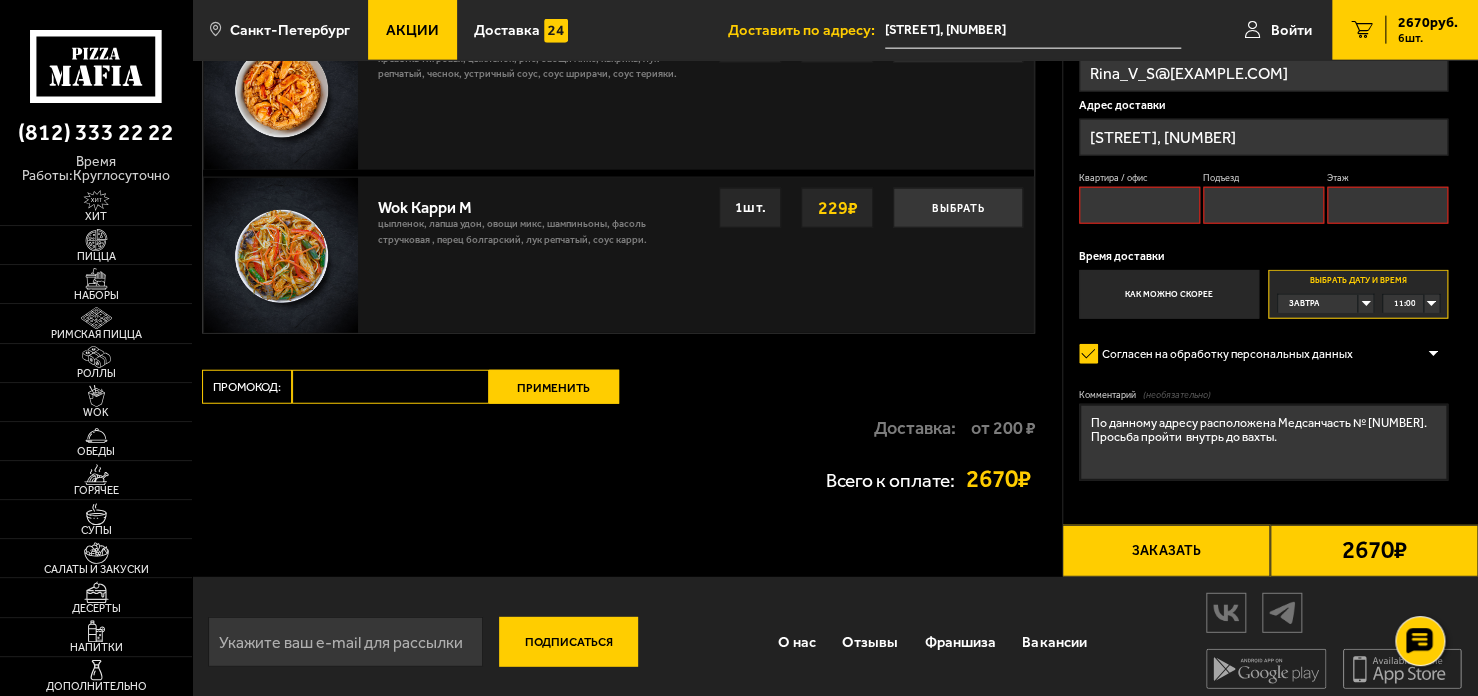 scroll, scrollTop: 2327, scrollLeft: 0, axis: vertical 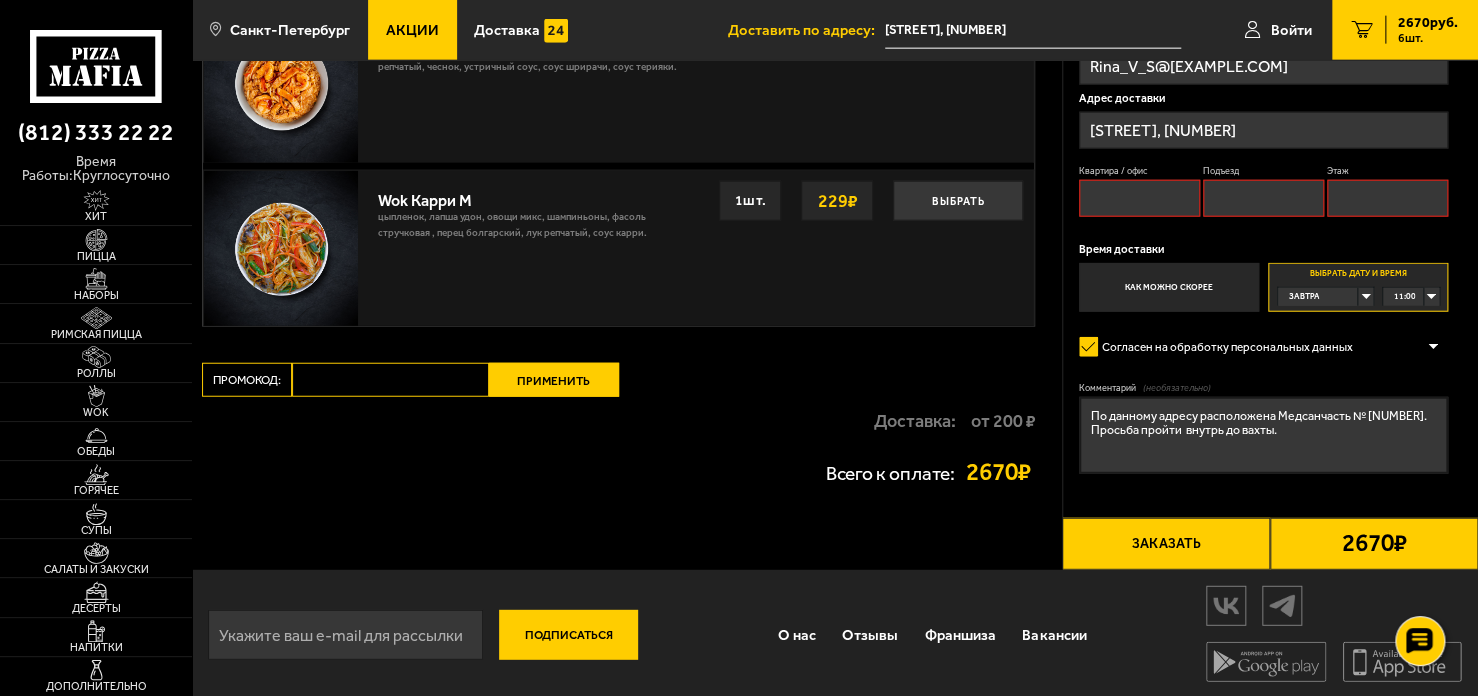 click on "Промокод:" at bounding box center [390, 380] 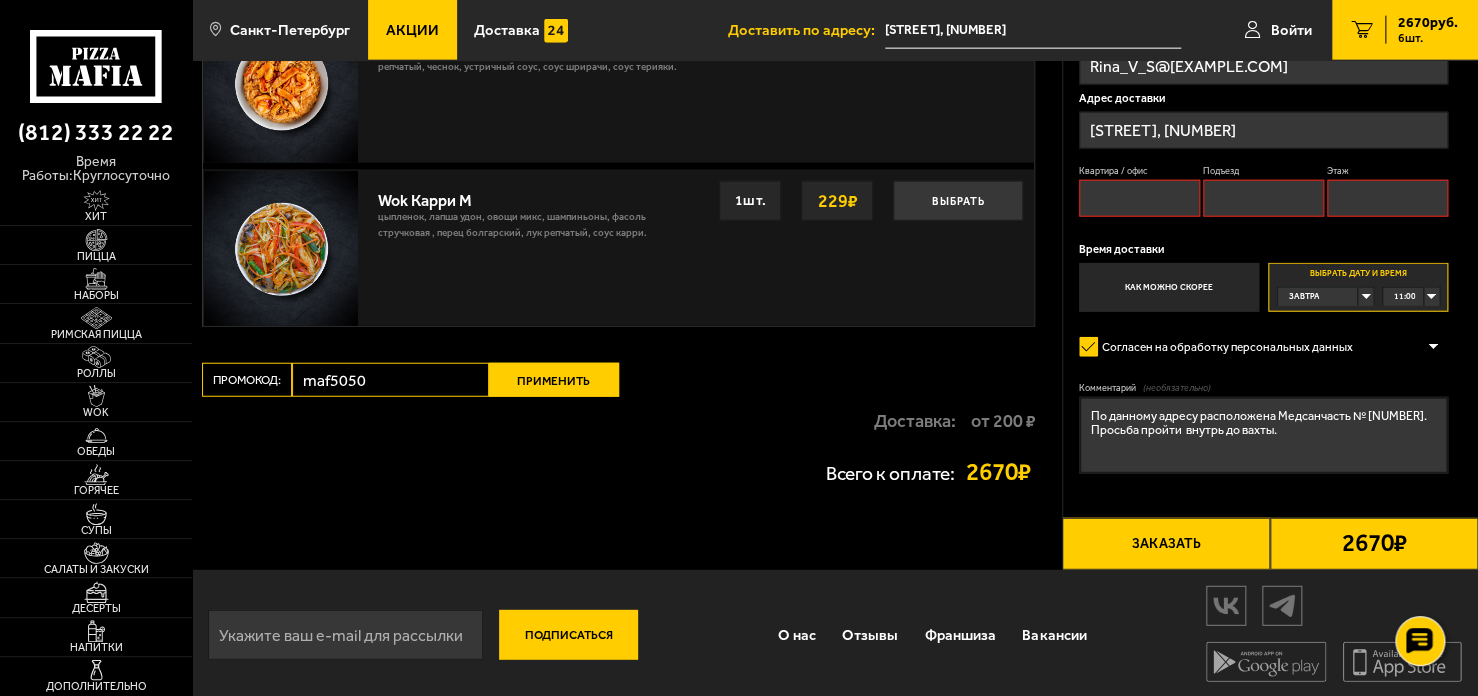type on "maf5050" 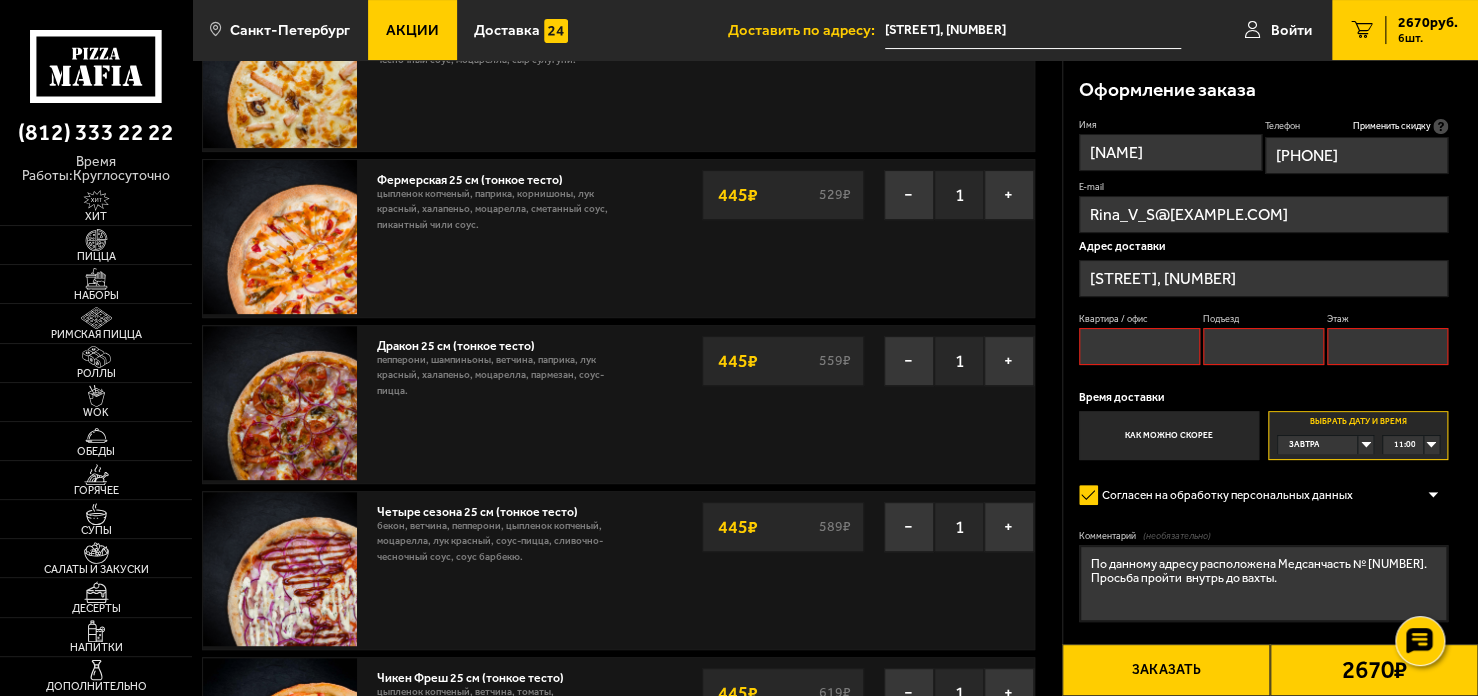 scroll, scrollTop: 0, scrollLeft: 0, axis: both 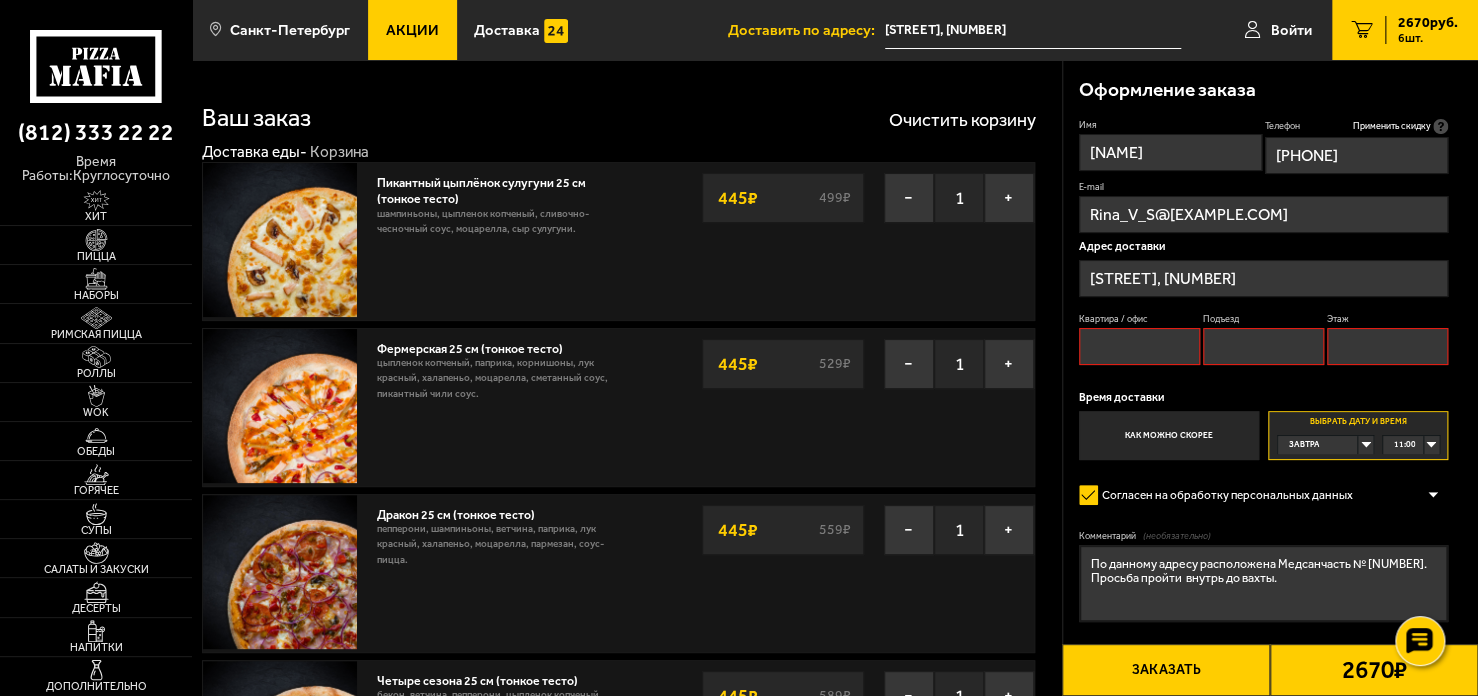 click on "Квартира / офис" at bounding box center [1140, 346] 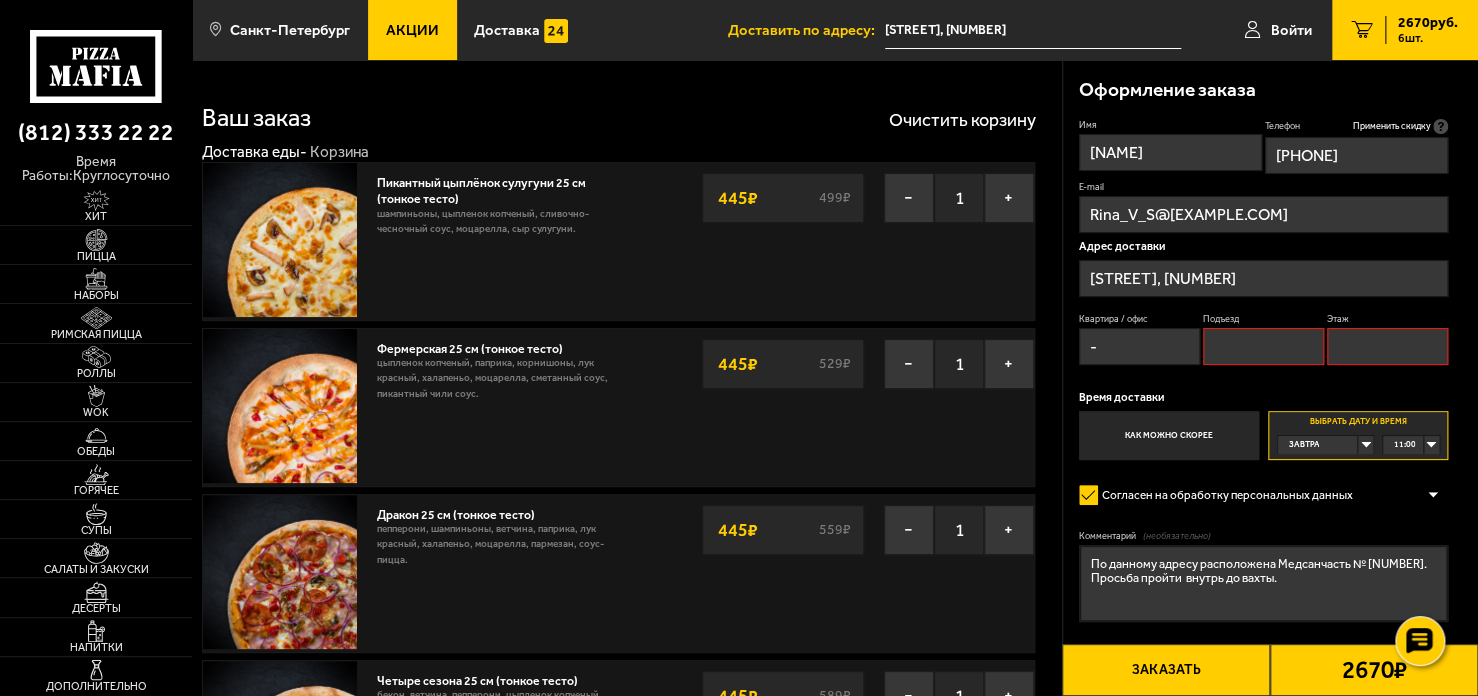 type on "-" 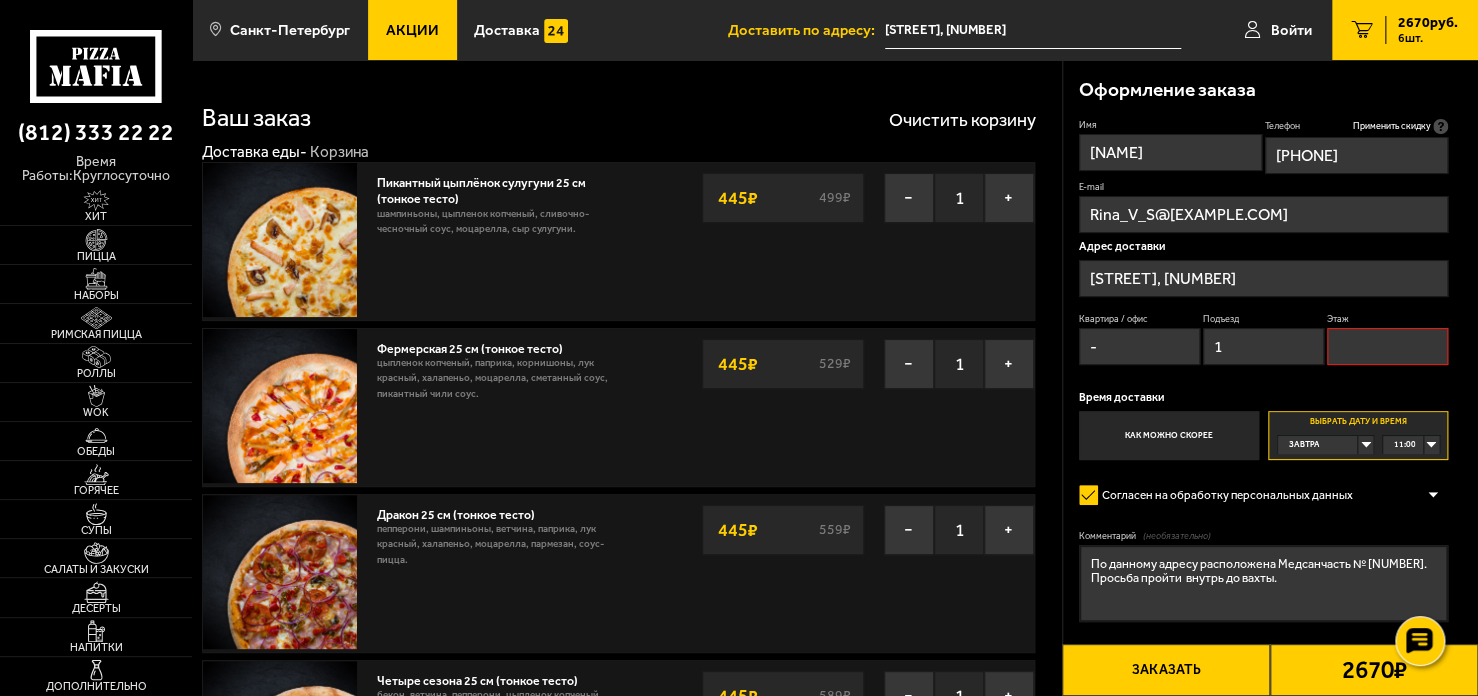 type on "1" 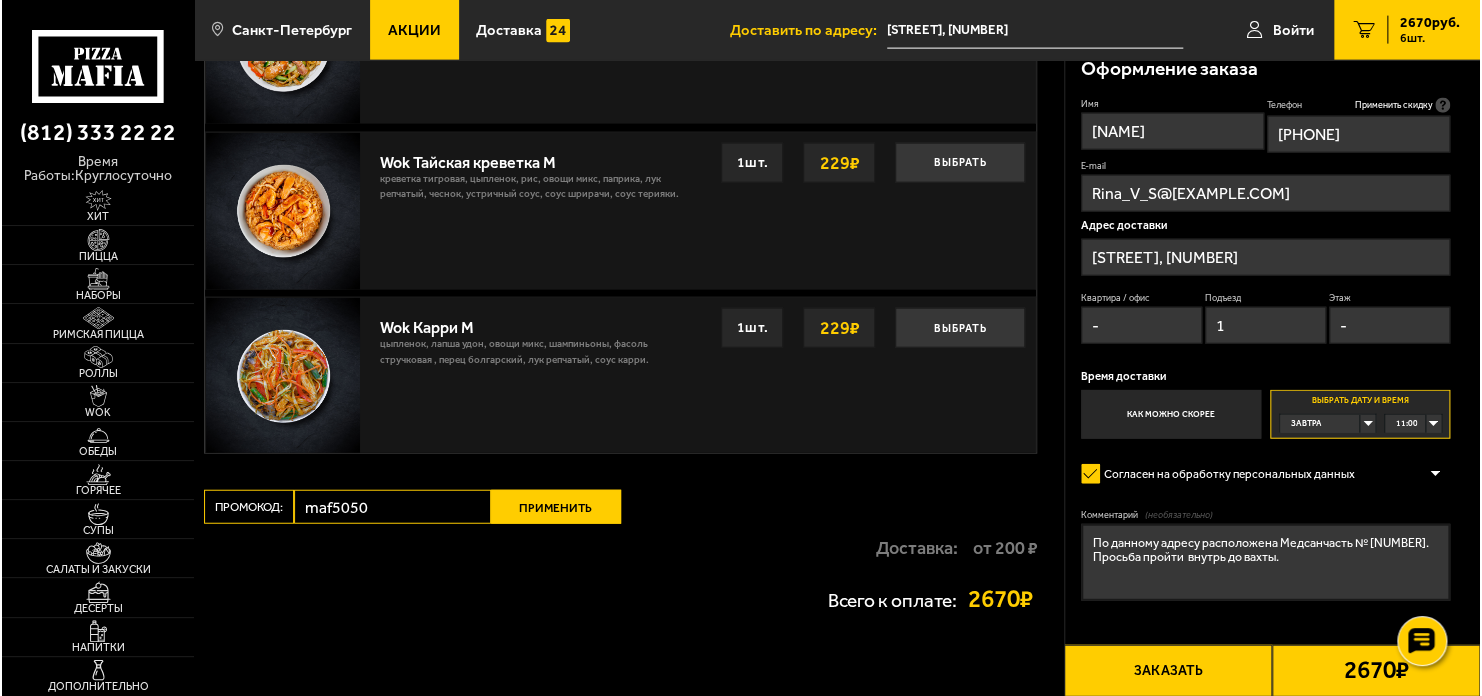 scroll, scrollTop: 2327, scrollLeft: 0, axis: vertical 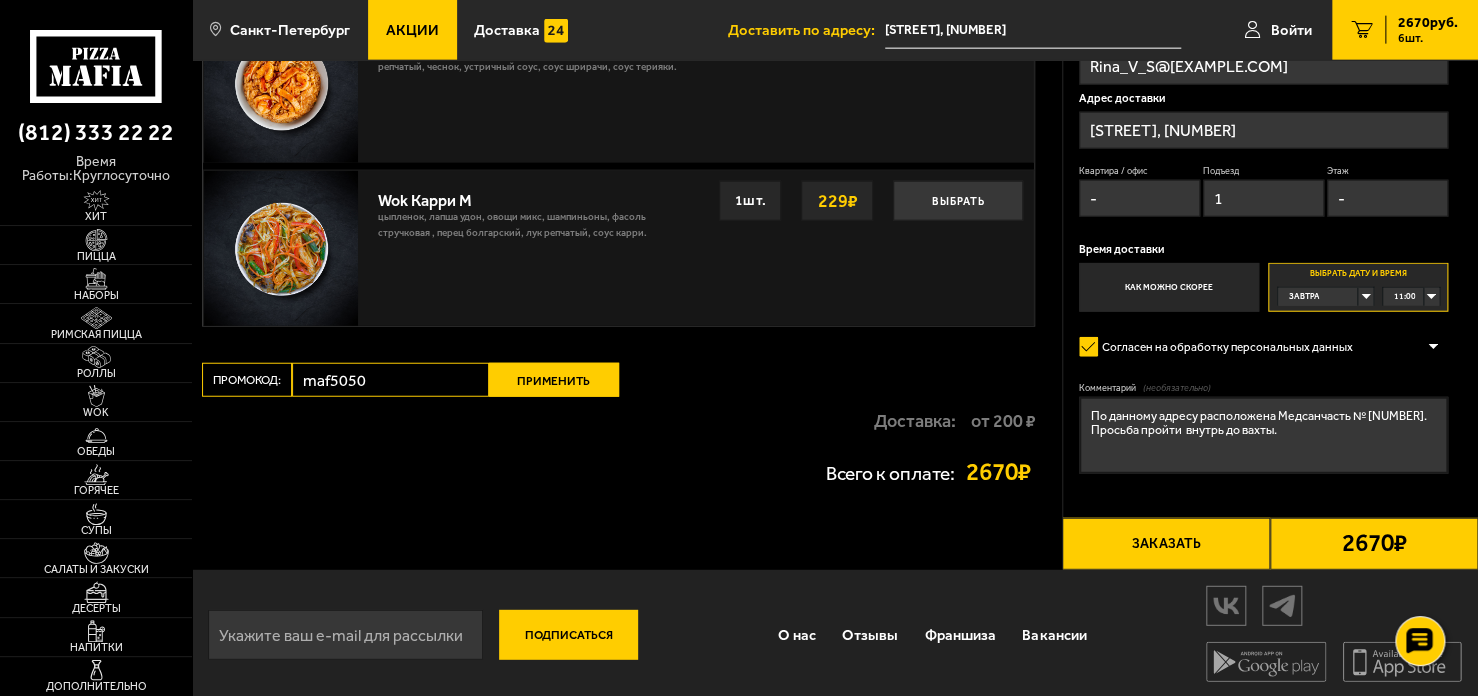 type on "-" 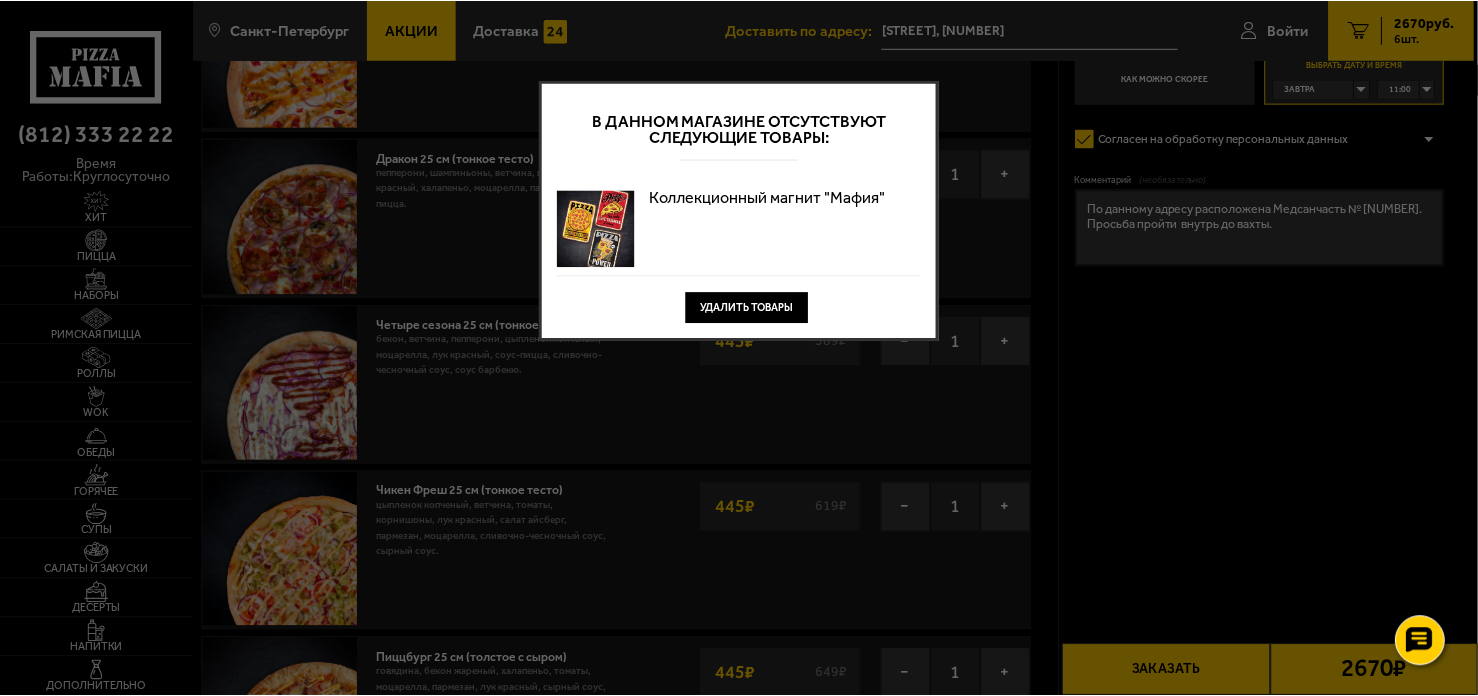 scroll, scrollTop: 0, scrollLeft: 0, axis: both 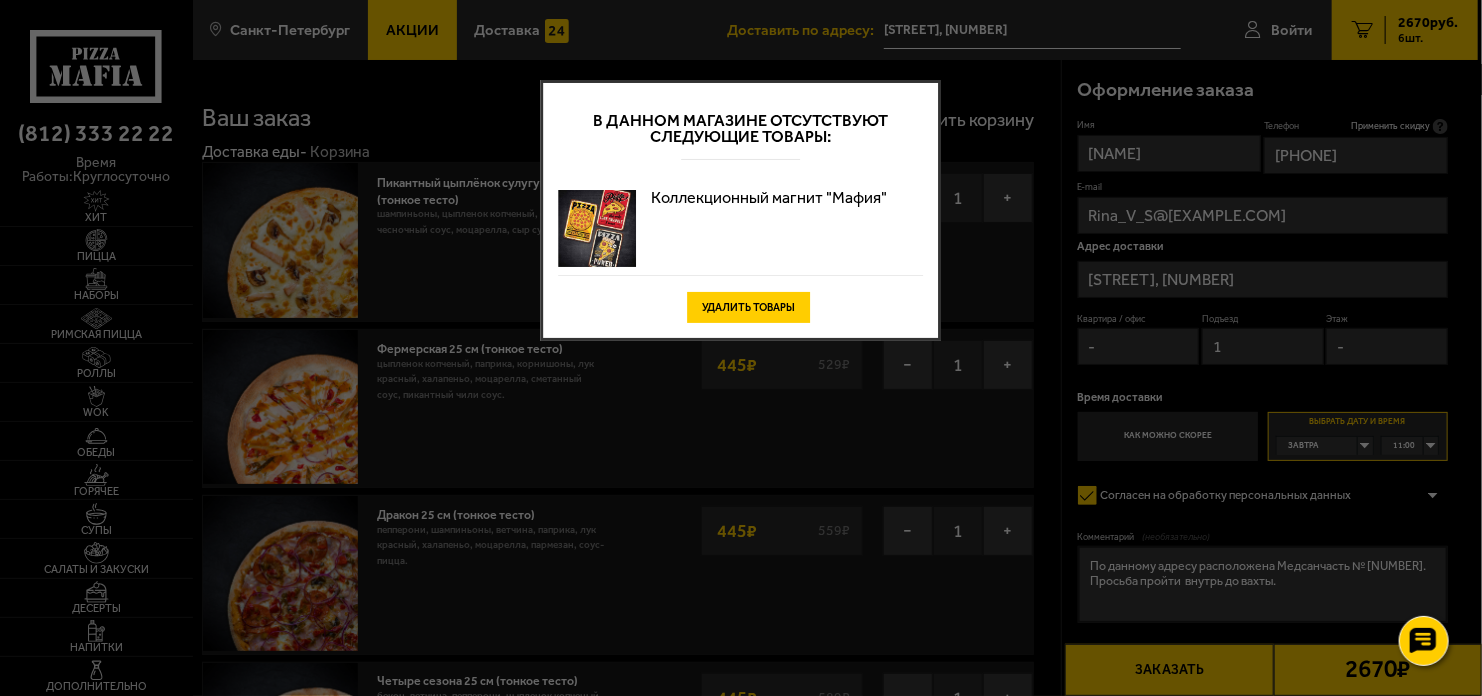 click on "Удалить товары" at bounding box center [748, 307] 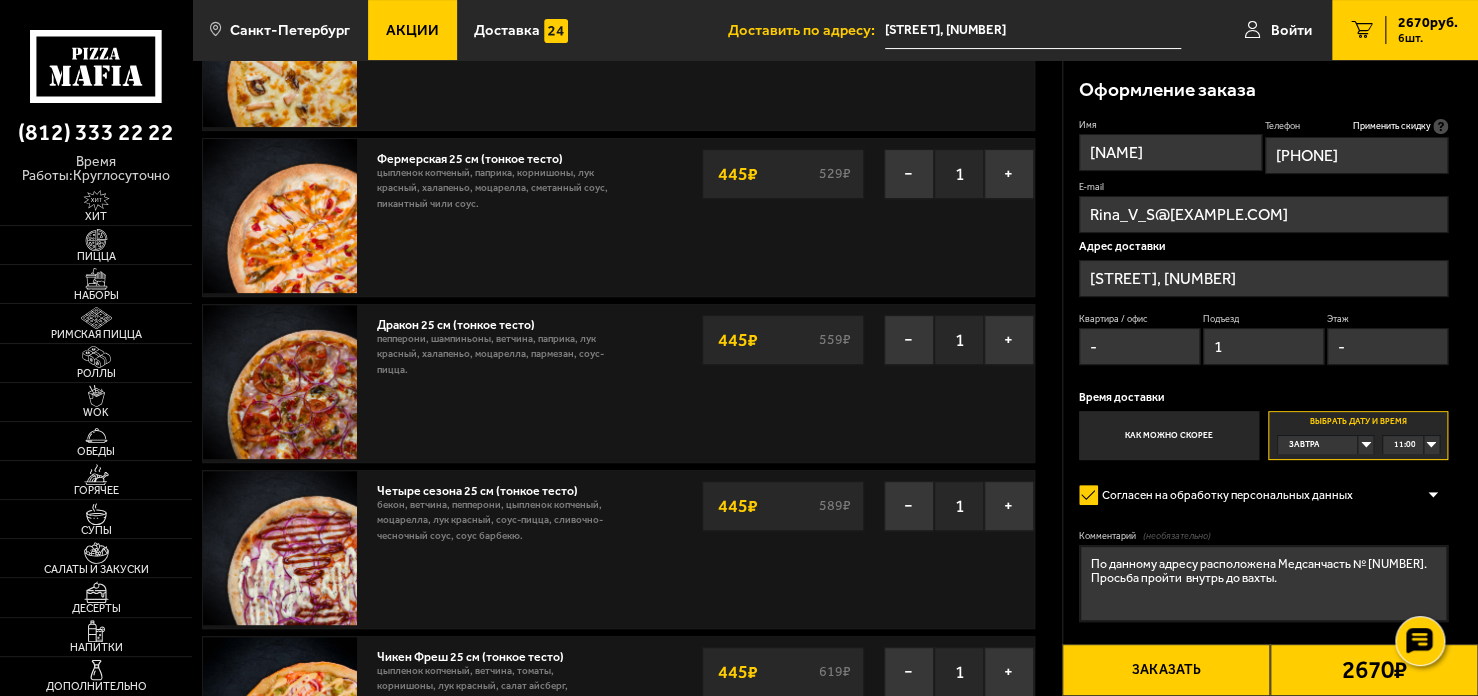 scroll, scrollTop: 200, scrollLeft: 0, axis: vertical 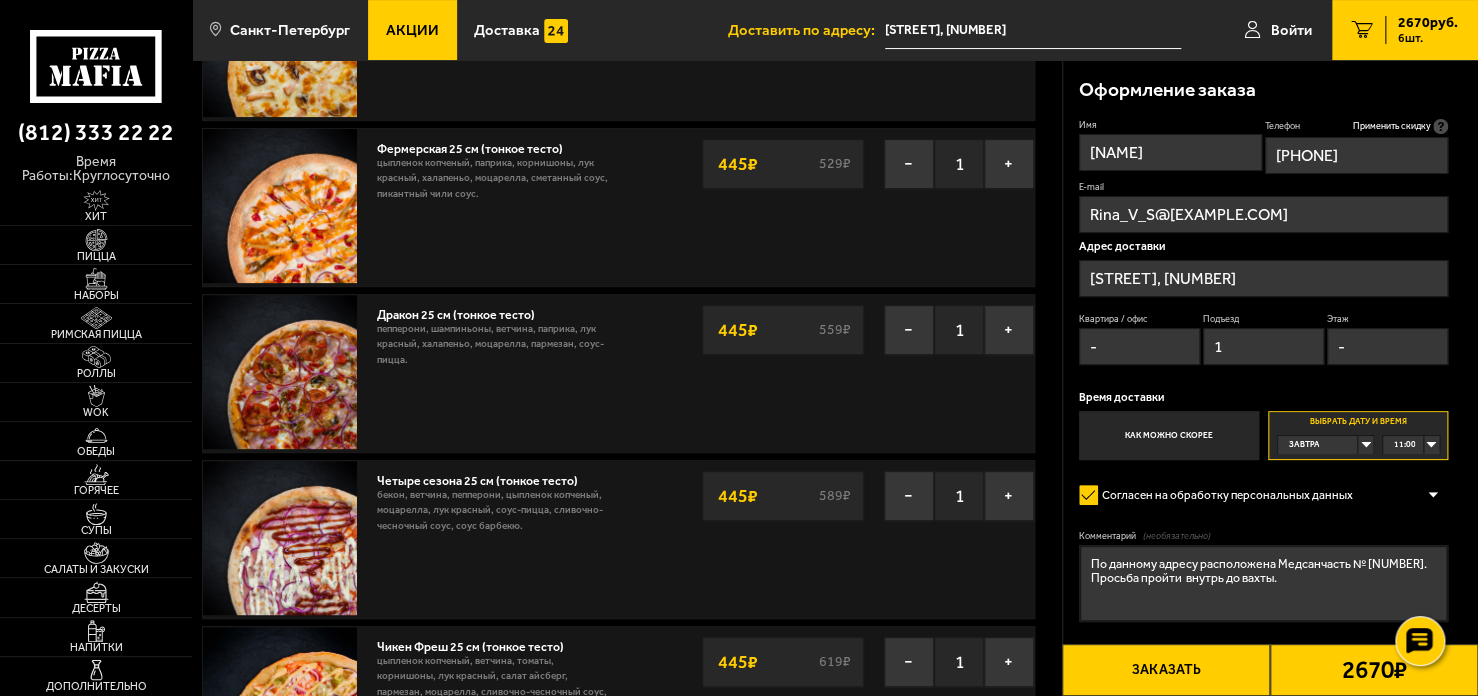 click on "Заказать" at bounding box center [1166, 670] 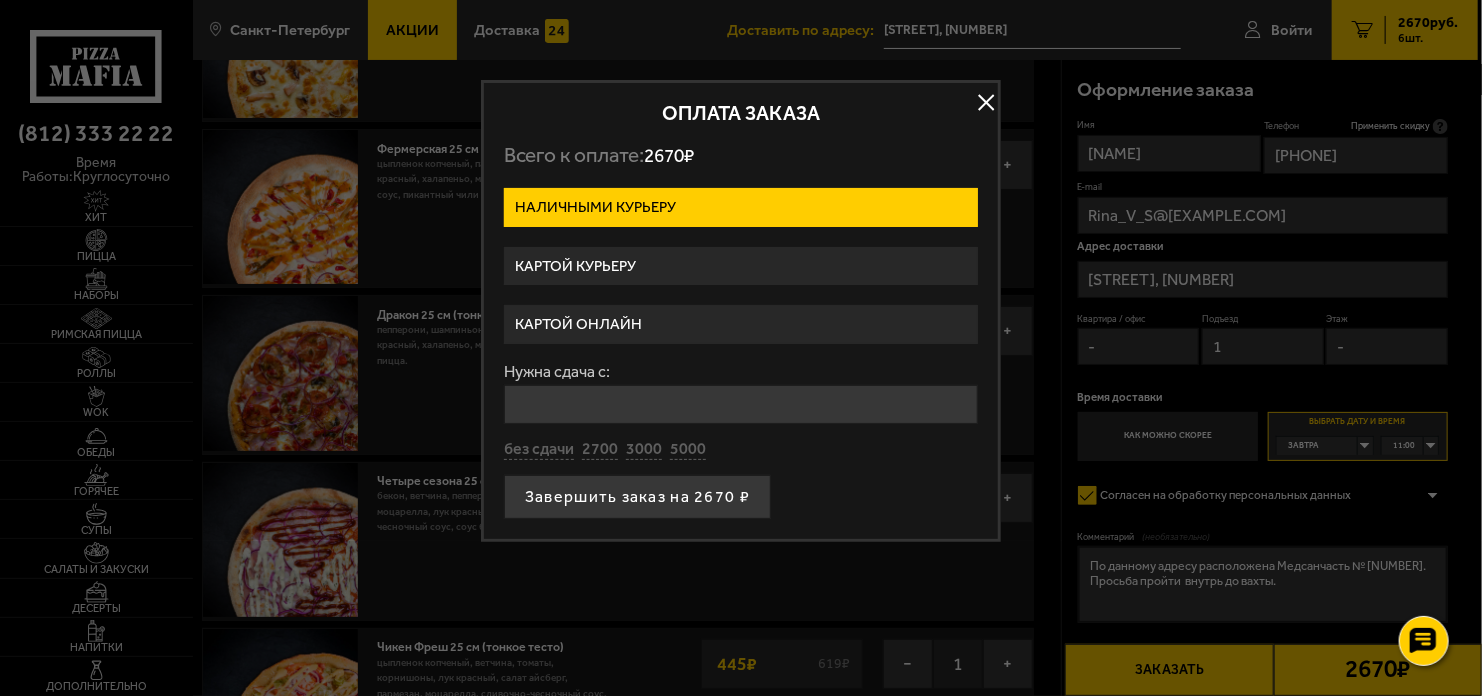 click on "Картой онлайн" at bounding box center (741, 324) 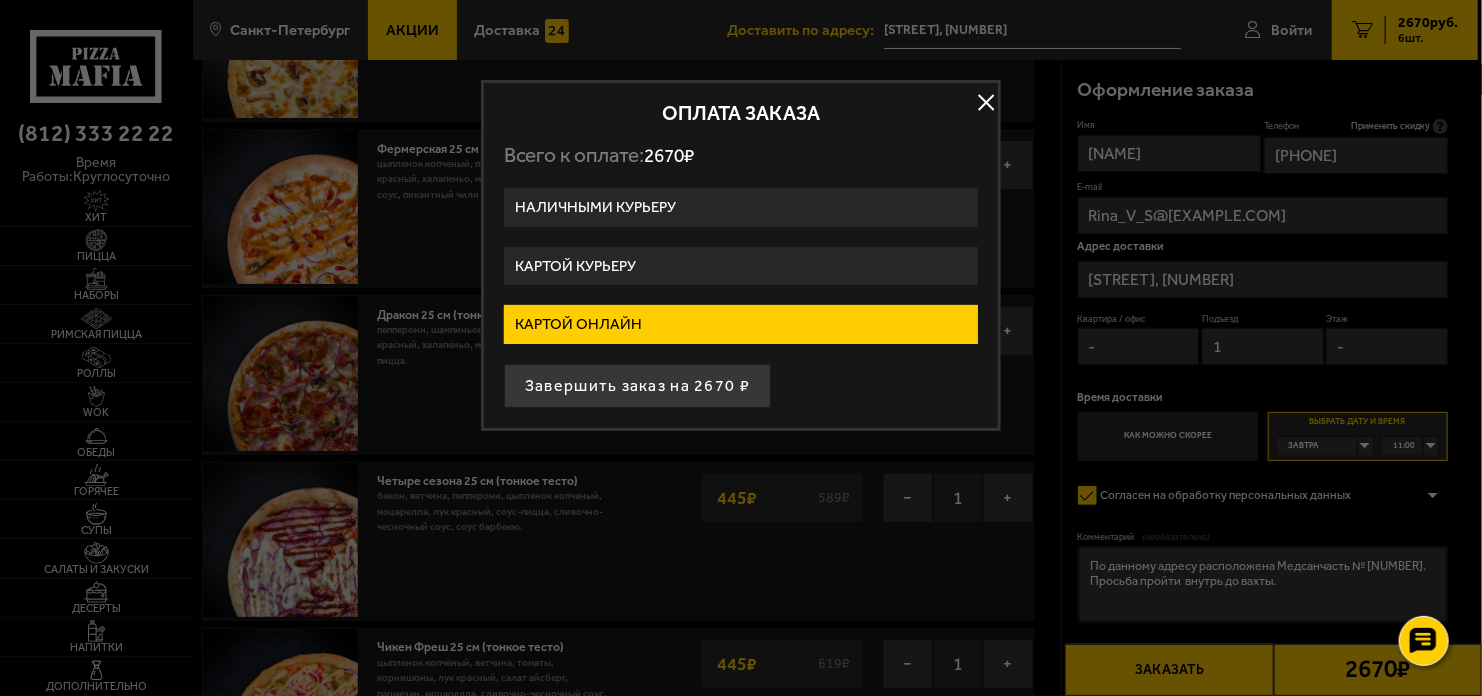 click on "Картой онлайн" at bounding box center (741, 324) 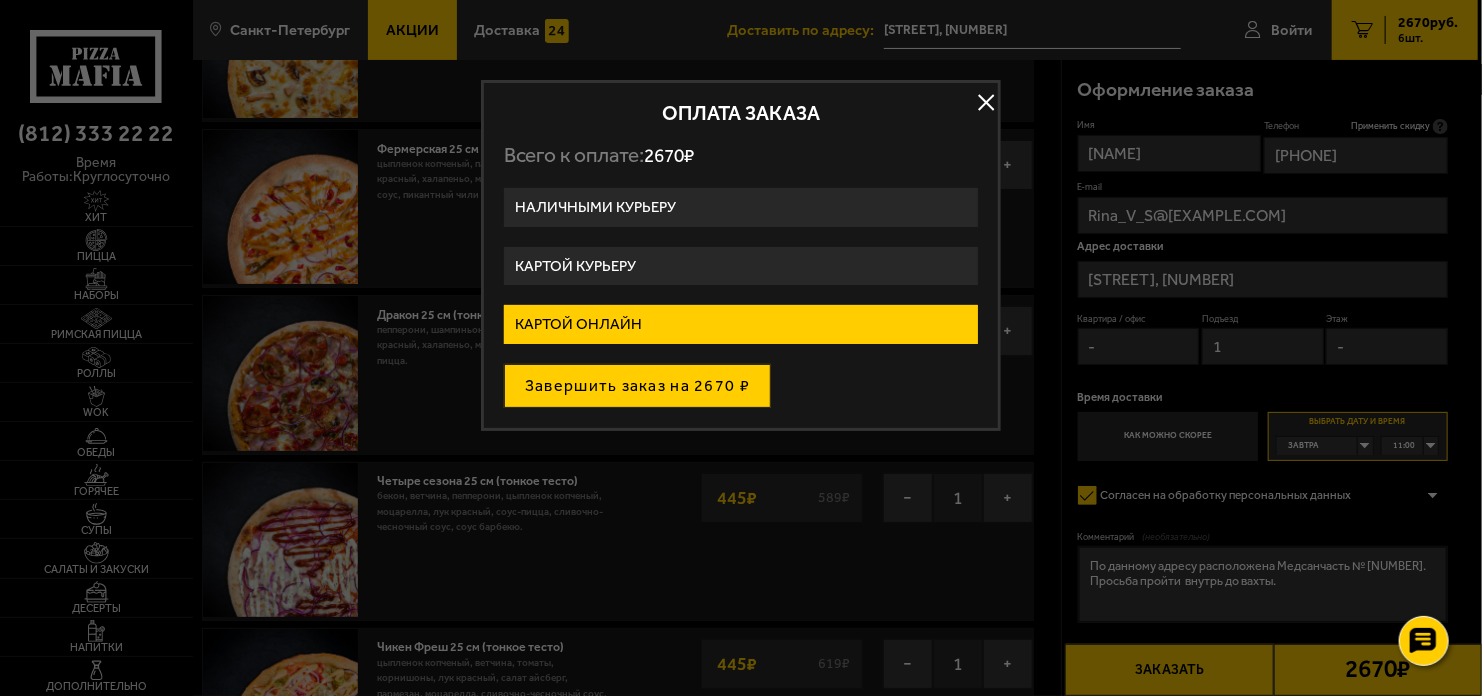 click on "Завершить заказ на 2670 ₽" at bounding box center [637, 386] 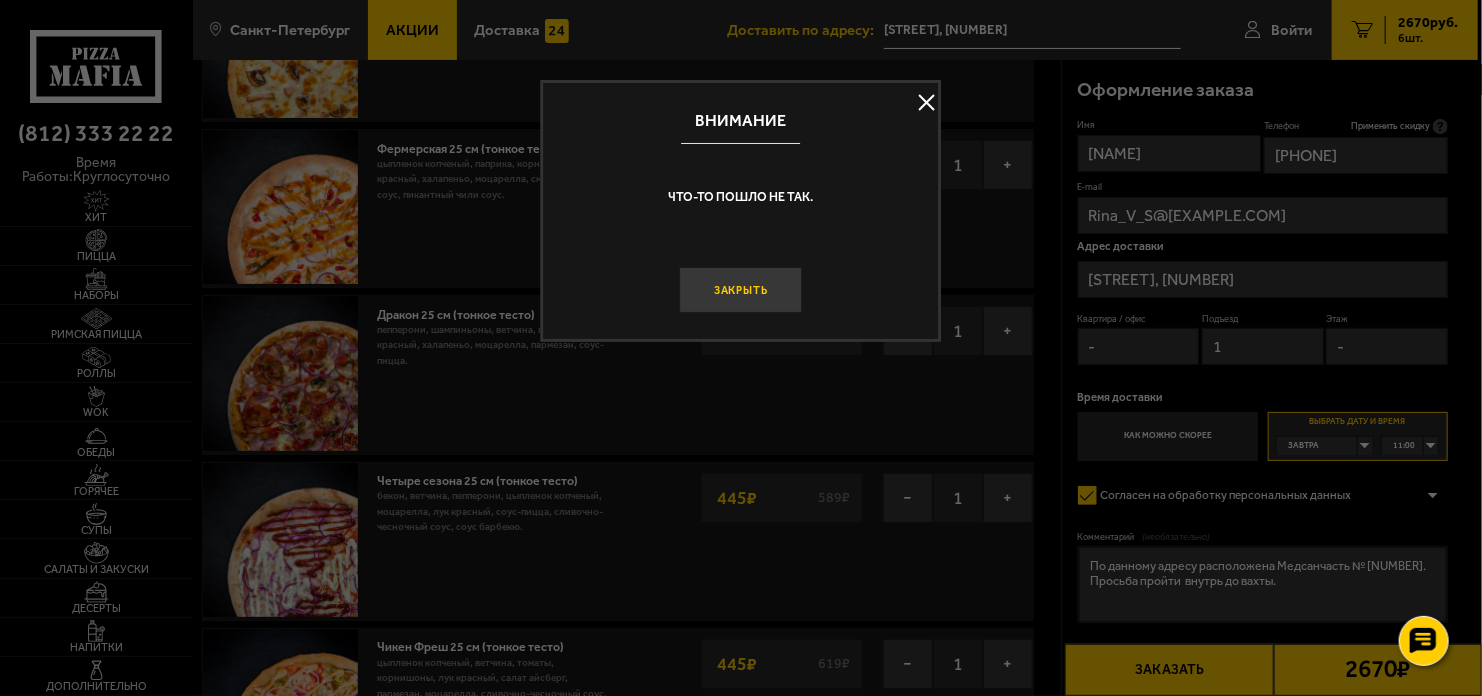 click on "Закрыть" at bounding box center [741, 290] 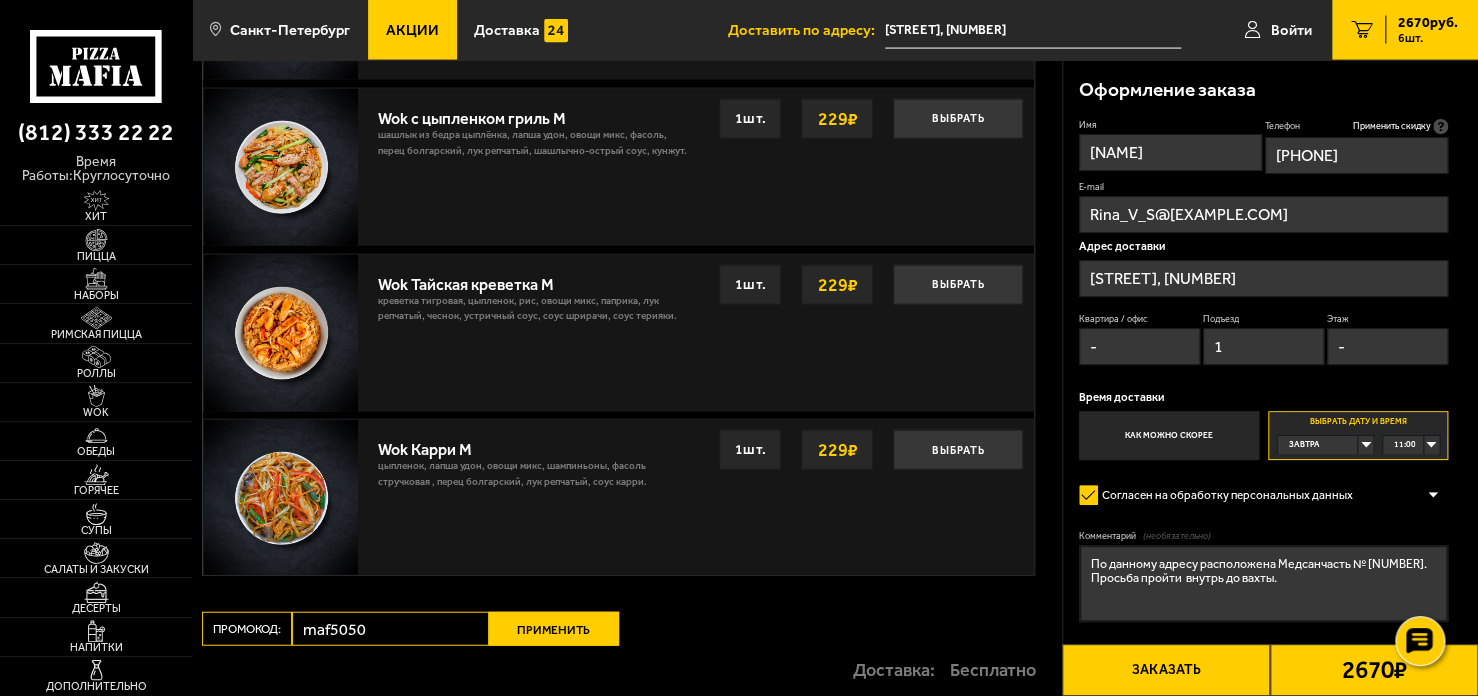 scroll, scrollTop: 2327, scrollLeft: 0, axis: vertical 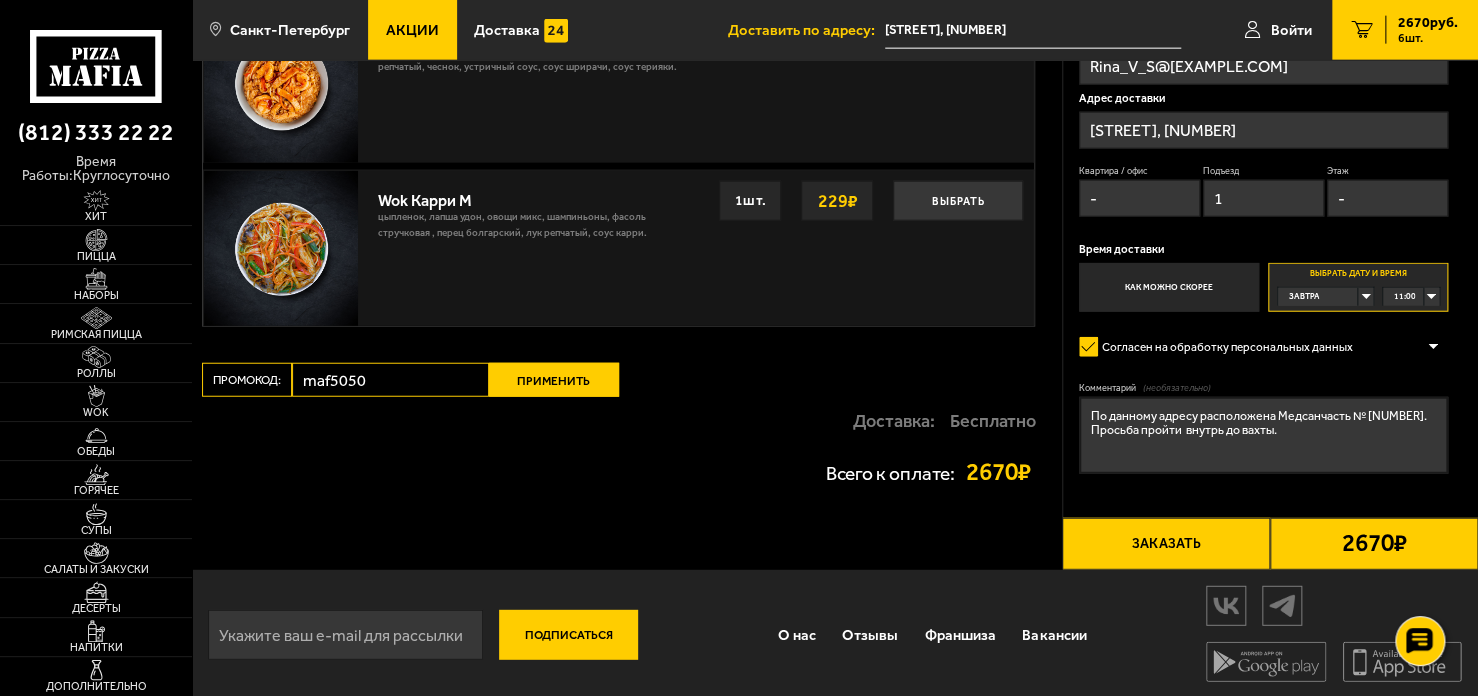 click on "Применить" at bounding box center (554, 380) 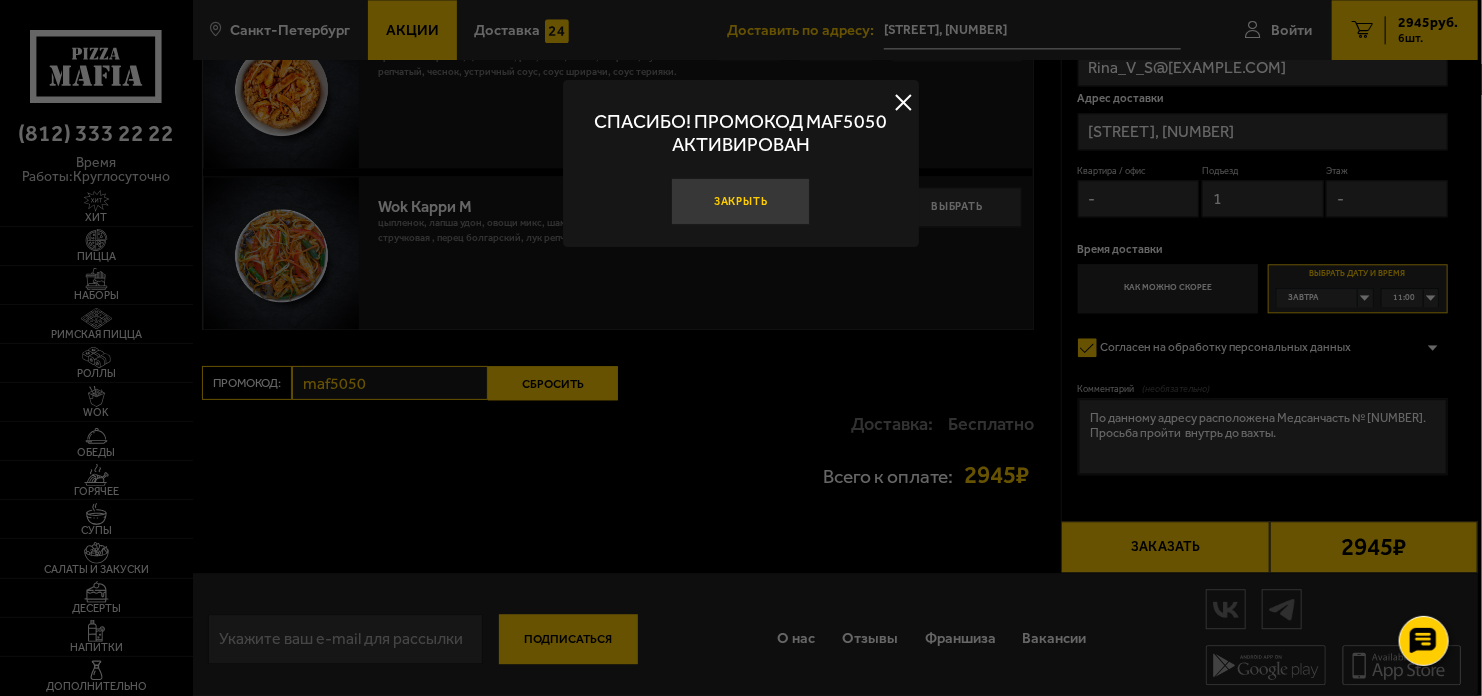 click on "Закрыть" at bounding box center (741, 201) 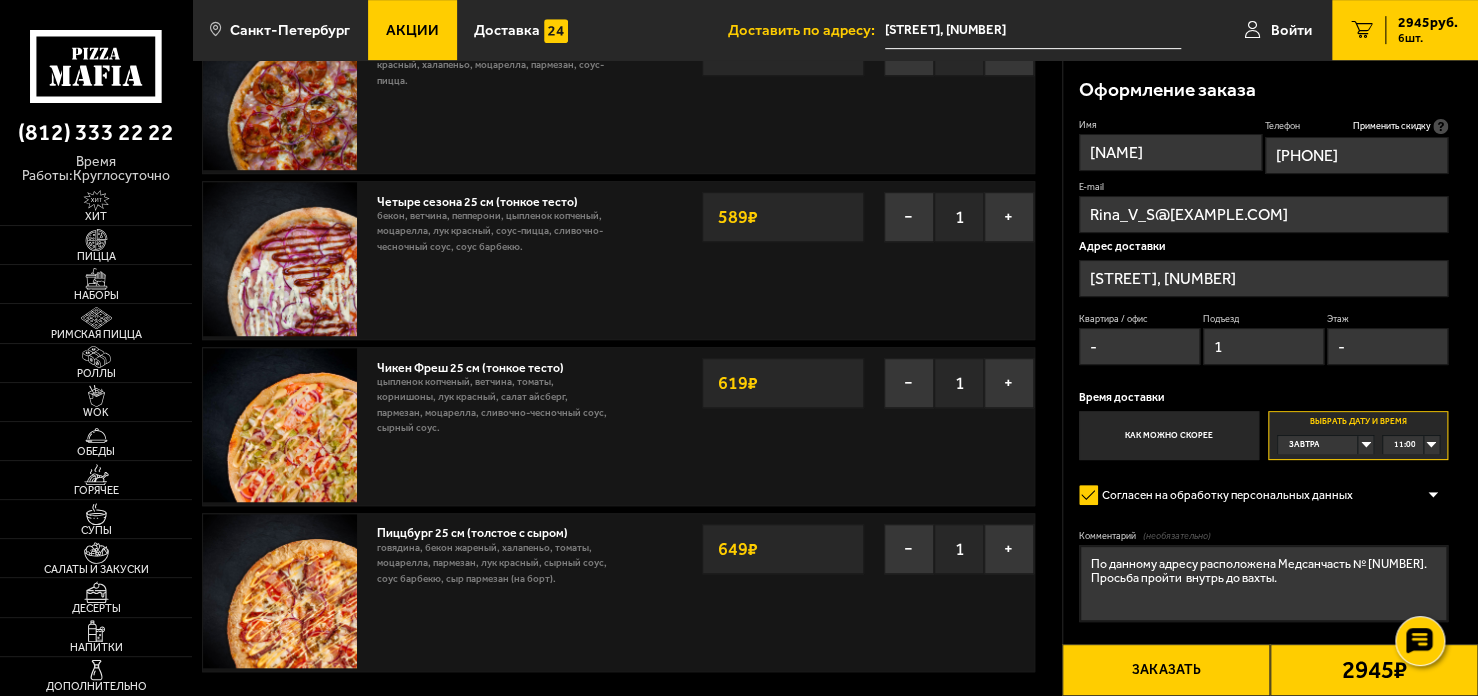 scroll, scrollTop: 327, scrollLeft: 0, axis: vertical 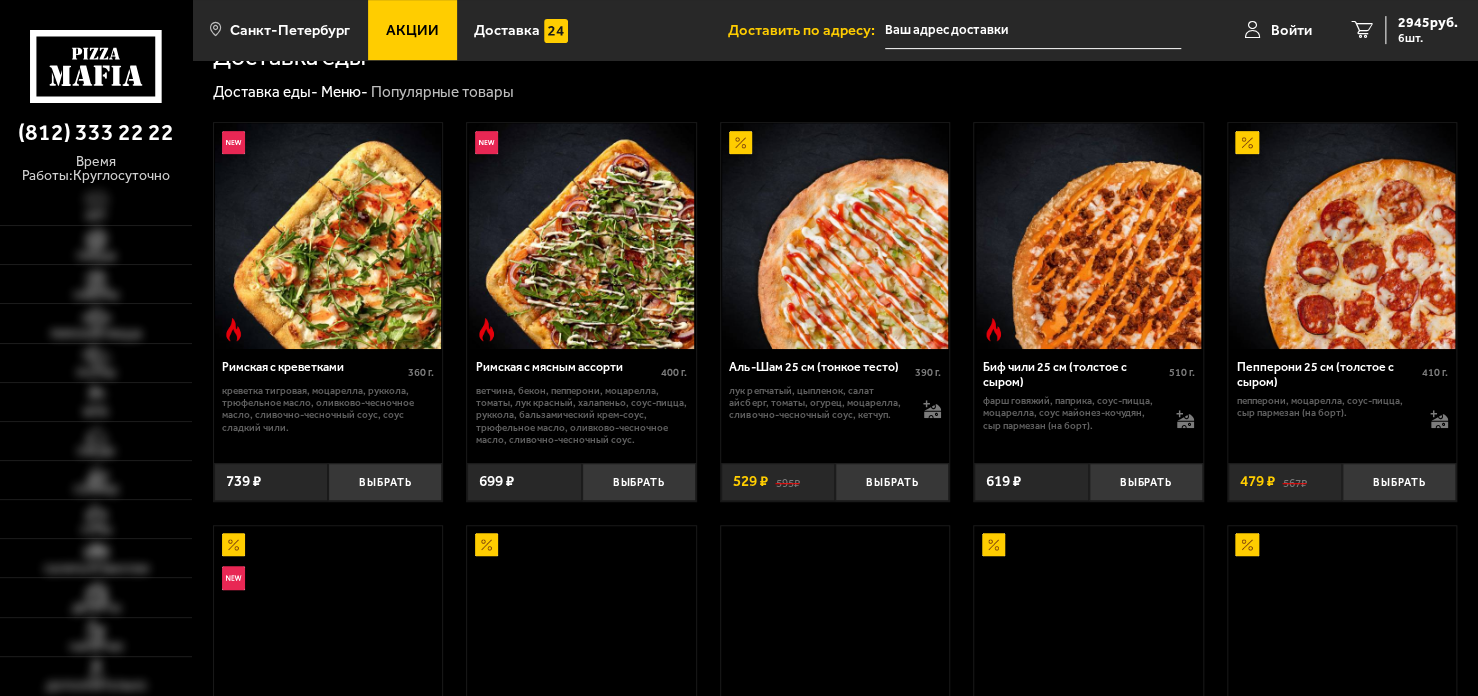 type on "[STREET], [CITY]" 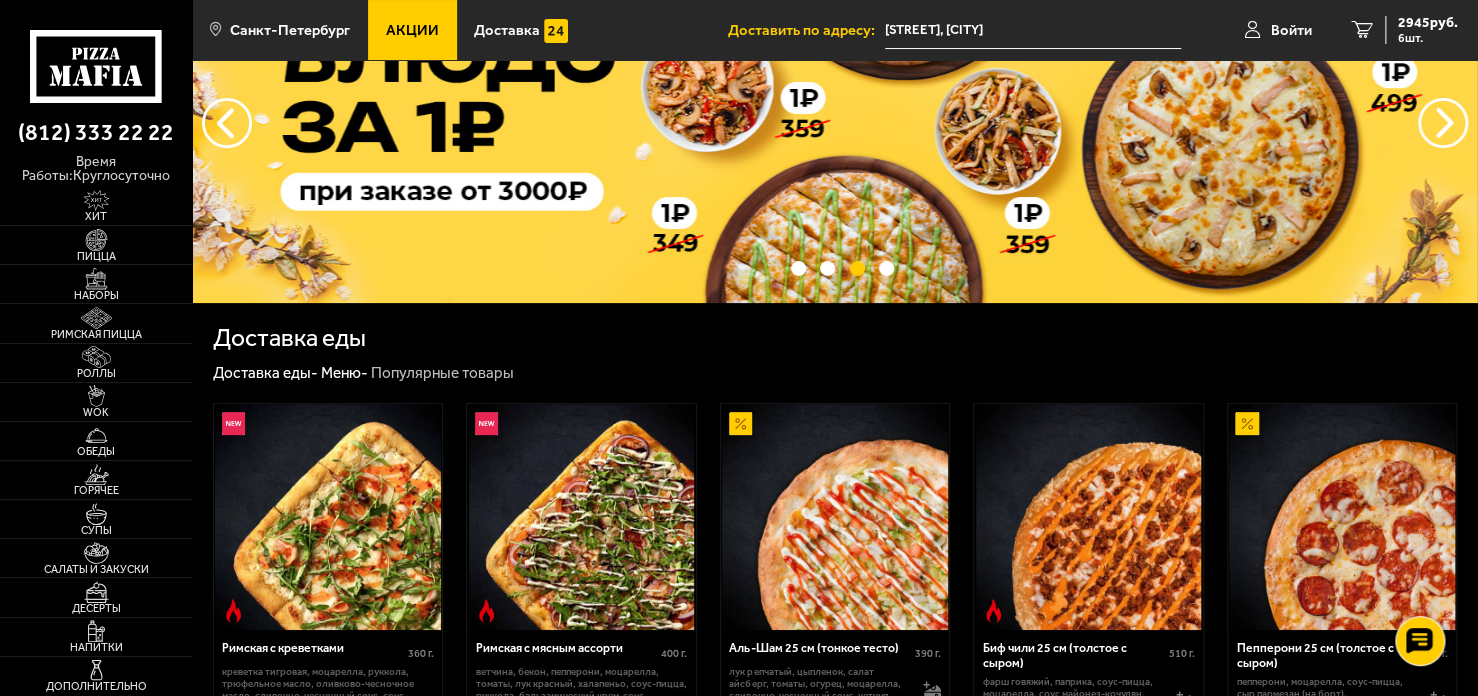 scroll, scrollTop: 0, scrollLeft: 0, axis: both 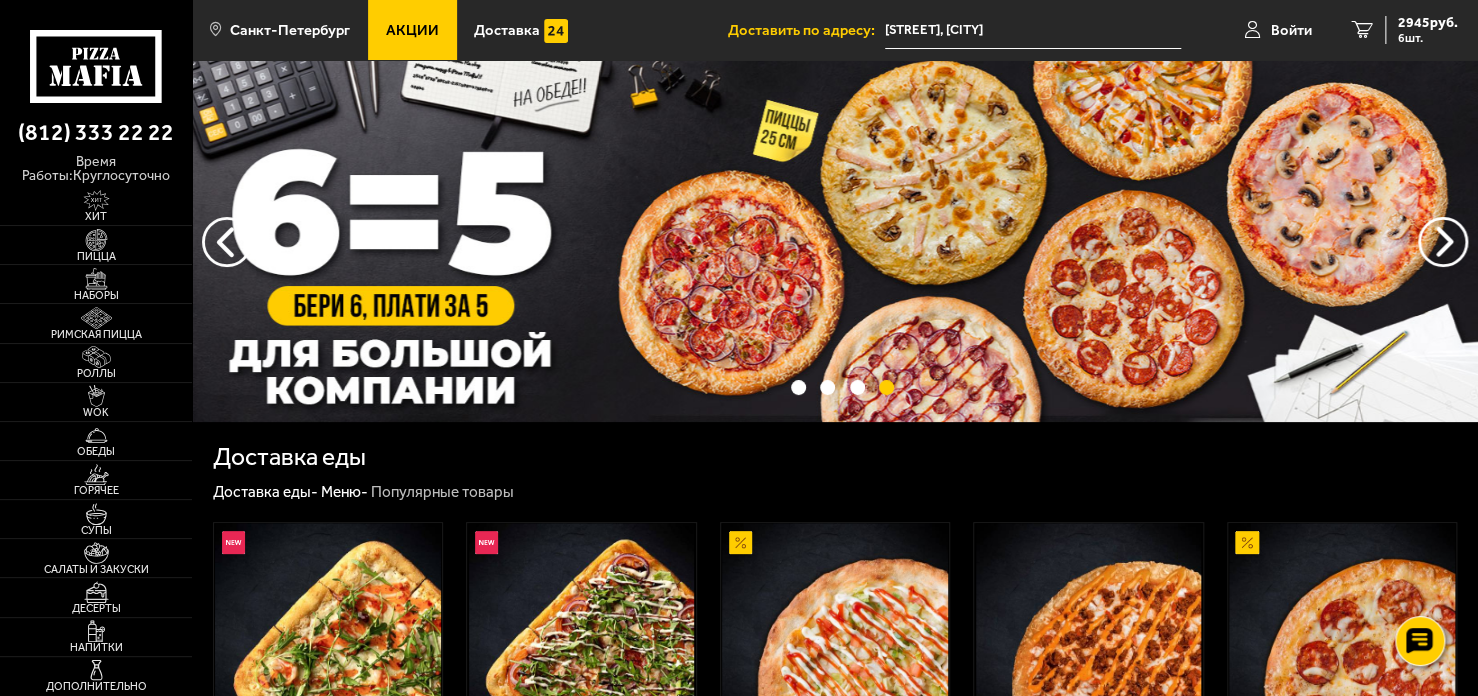 click on "Акции" at bounding box center (412, 30) 